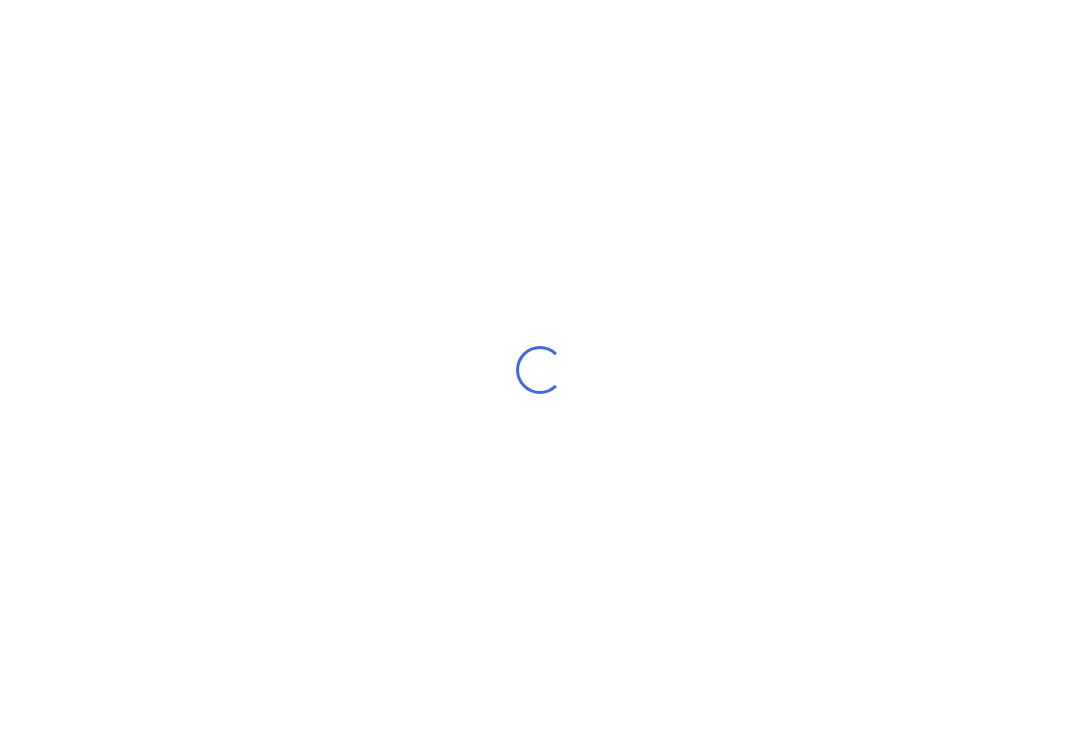 scroll, scrollTop: 0, scrollLeft: 0, axis: both 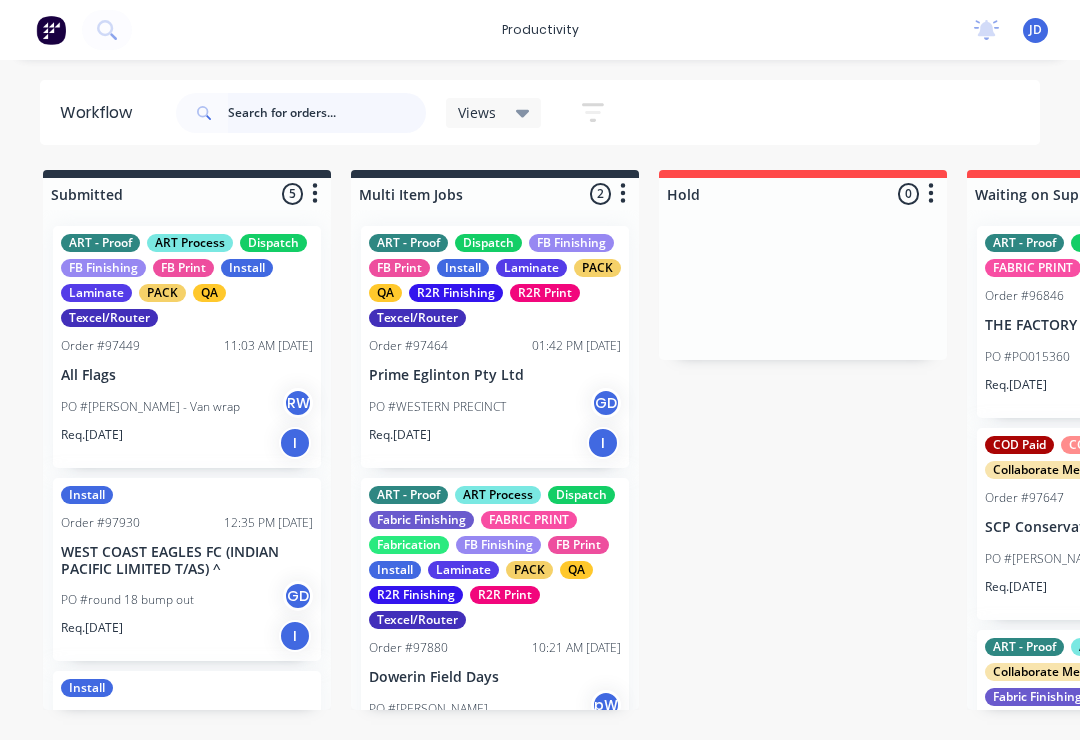 click at bounding box center [327, 113] 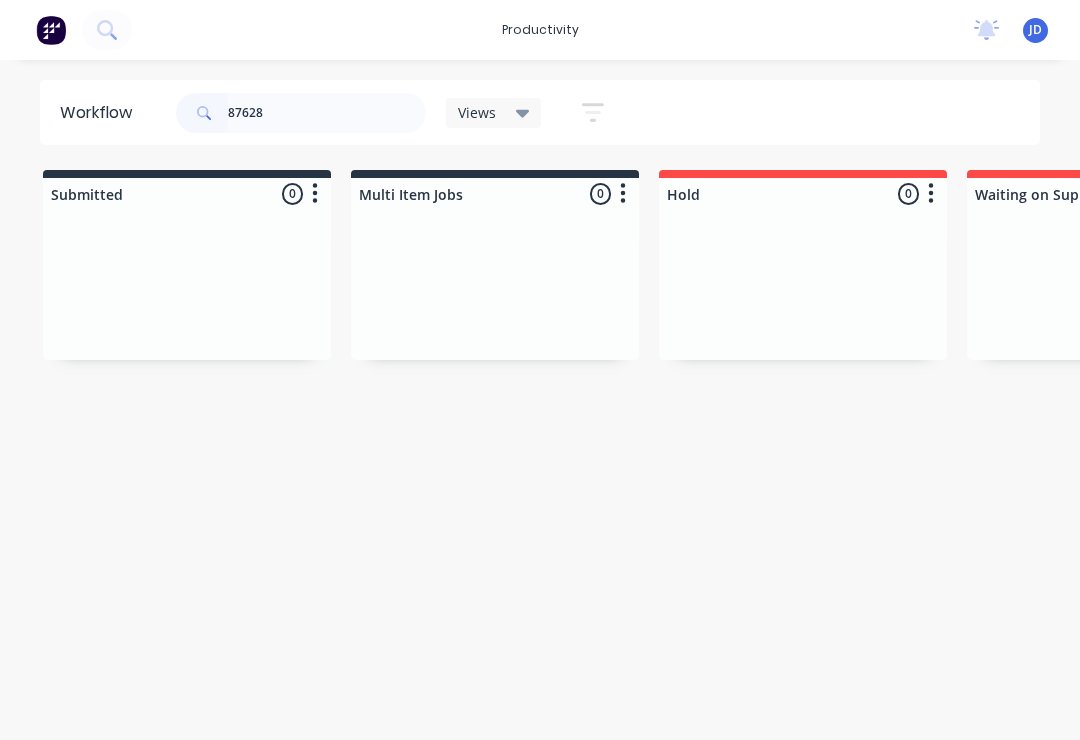 click on "Submitted 0 Sort By Created date Required date Order number Customer name Most recent Multi Item Jobs 0 Sort By Created date Required date Order number Customer name Most recent Hold 0 Sort By Created date Required date Order number Customer name Most recent Waiting on Supplier 0 Sort By Created date Required date Order number Customer name Most recent Waiting Artwork 0 Sort By Created date Required date Order number Customer name Most recent Art 0 Sort By Created date Required date Order number Customer name Most recent Waiting Approval 0 Sort By Created date Required date Order number Customer name Most recent Approved 0 Sort By Created date Required date Order number Customer name Most recent Print- R2R 0 Sort By Created date Required date Order number Customer name Most recent Print - Fabric 0 Sort By Created date Required date Order number Customer name Most recent Print - Flat Bed 0 Sort By Created date Required date Order number Customer name Most recent Print - Mutoh 0 Sort By Created date Most recent" at bounding box center [3827, 265] 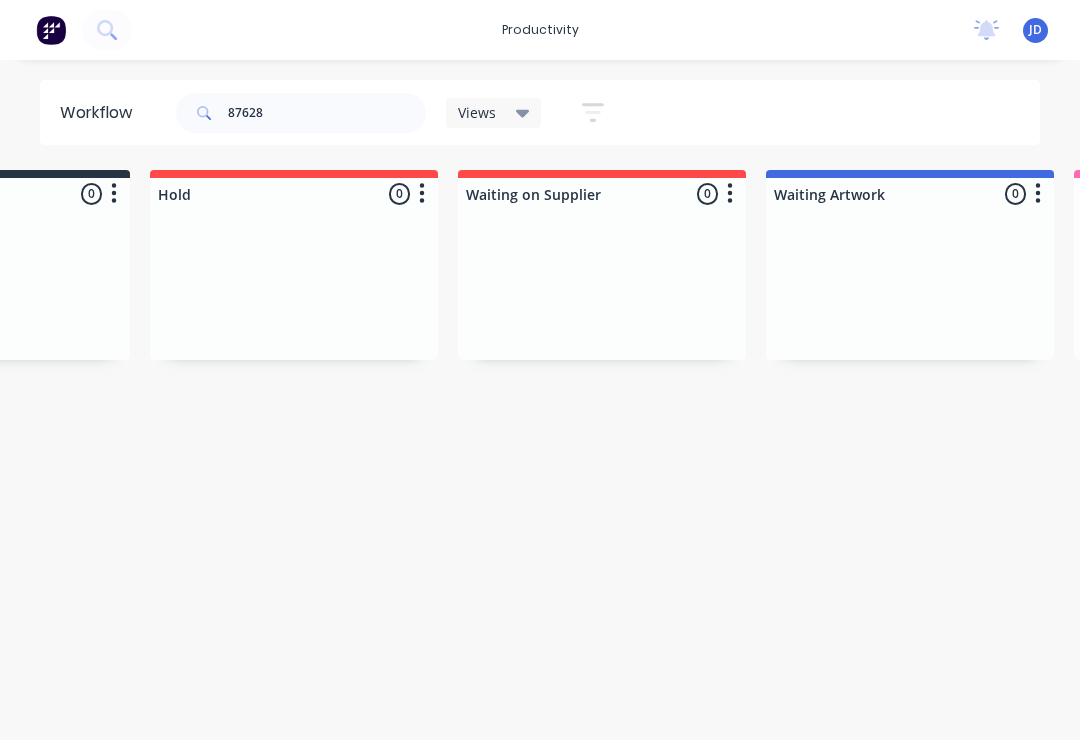 scroll, scrollTop: 0, scrollLeft: 512, axis: horizontal 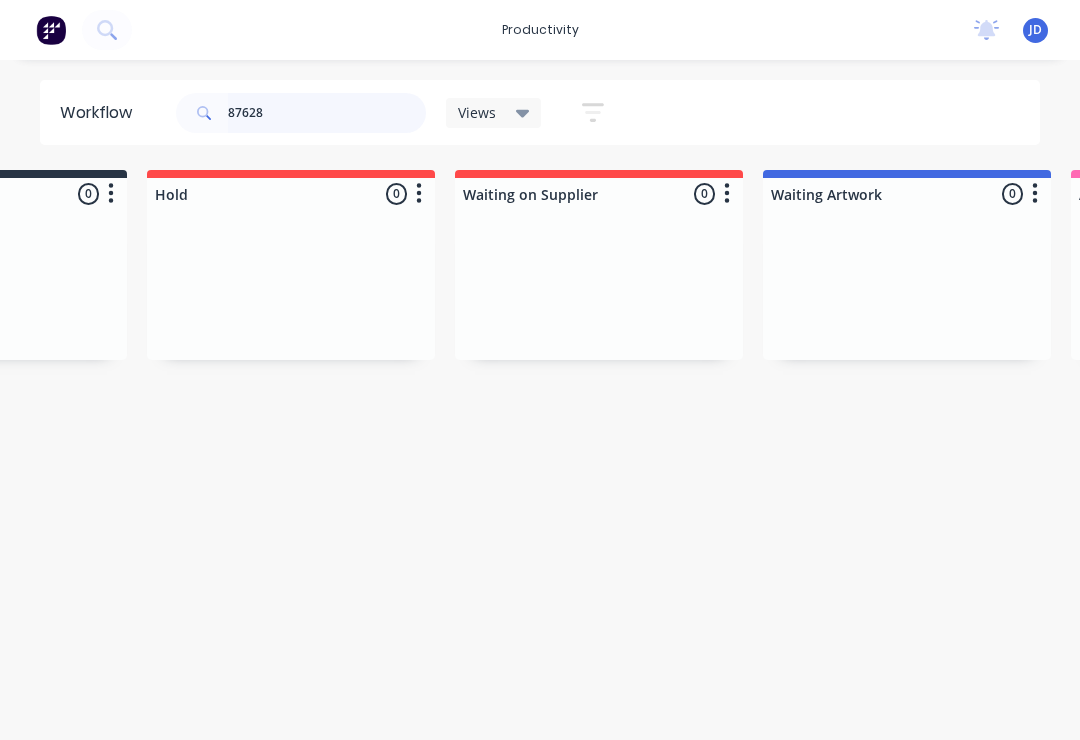 click on "87628" at bounding box center (327, 113) 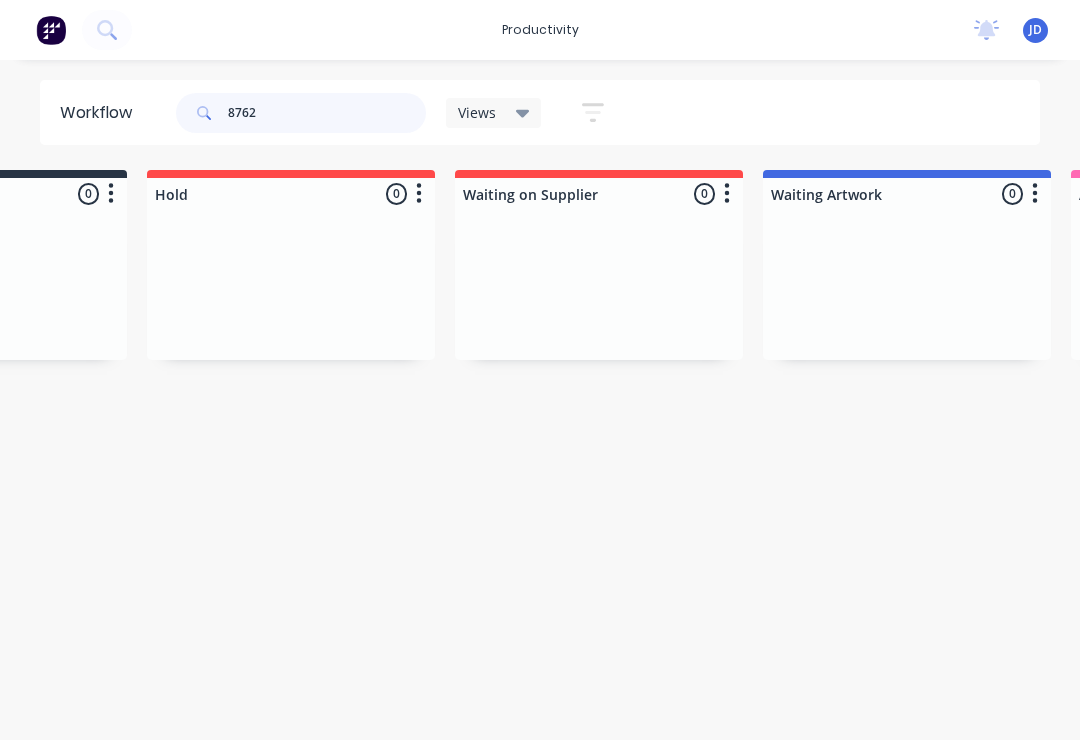 scroll, scrollTop: 0, scrollLeft: 0, axis: both 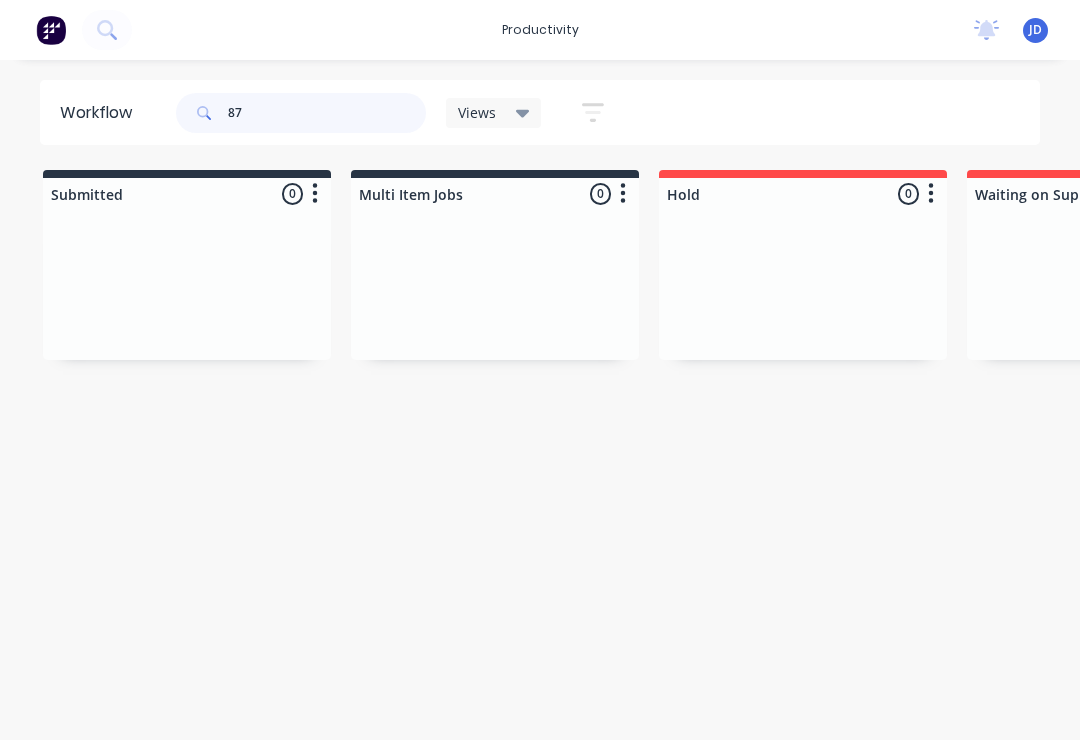 type on "8" 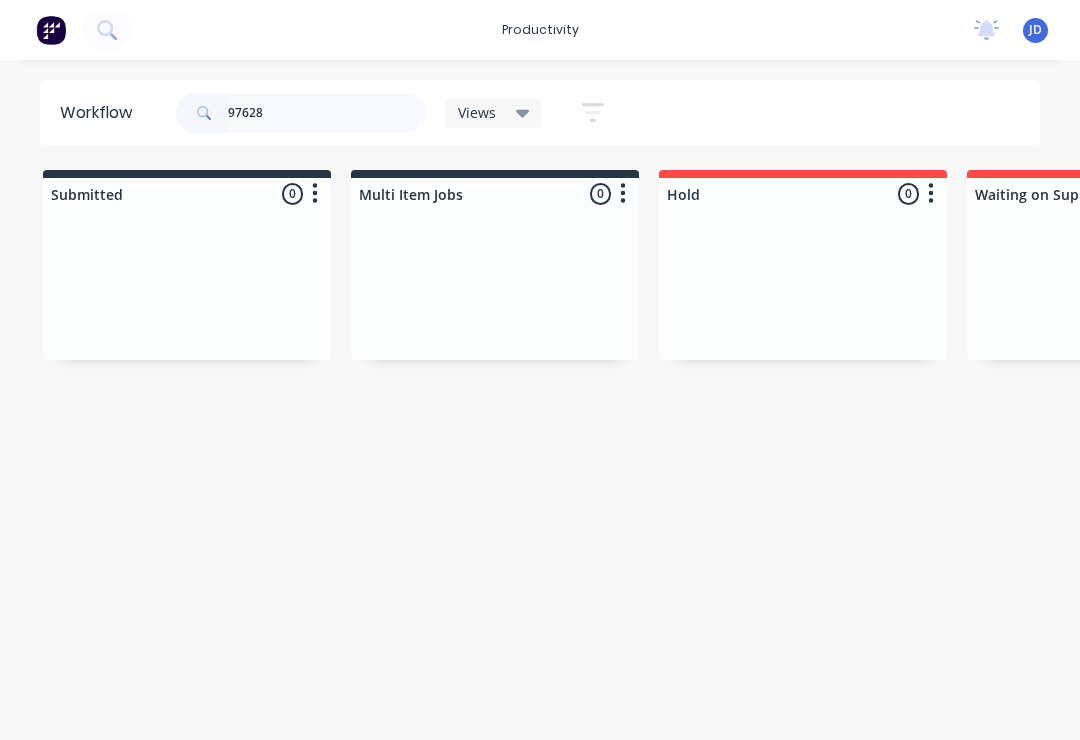 click on "Submitted 0 Sort By Created date Required date Order number Customer name Most recent Multi Item Jobs 0 Sort By Created date Required date Order number Customer name Most recent Hold 0 Sort By Created date Required date Order number Customer name Most recent Waiting on Supplier 0 Sort By Created date Required date Order number Customer name Most recent Waiting Artwork 0 Sort By Created date Required date Order number Customer name Most recent Art 0 Sort By Created date Required date Order number Customer name Most recent Waiting Approval 0 Sort By Created date Required date Order number Customer name Most recent Approved 0 Sort By Created date Required date Order number Customer name Most recent Print- R2R 0 Sort By Created date Required date Order number Customer name Most recent Print - Fabric 1 Sort By Created date Required date Order number Customer name Most recent ART - Proof ART Process COD Unpaid Dispatch Fabric Finishing FABRIC PRINT PACK QA Order #97628 09:11 AM [DATE] Fair Play Sports & Outdoor*" at bounding box center [3827, 327] 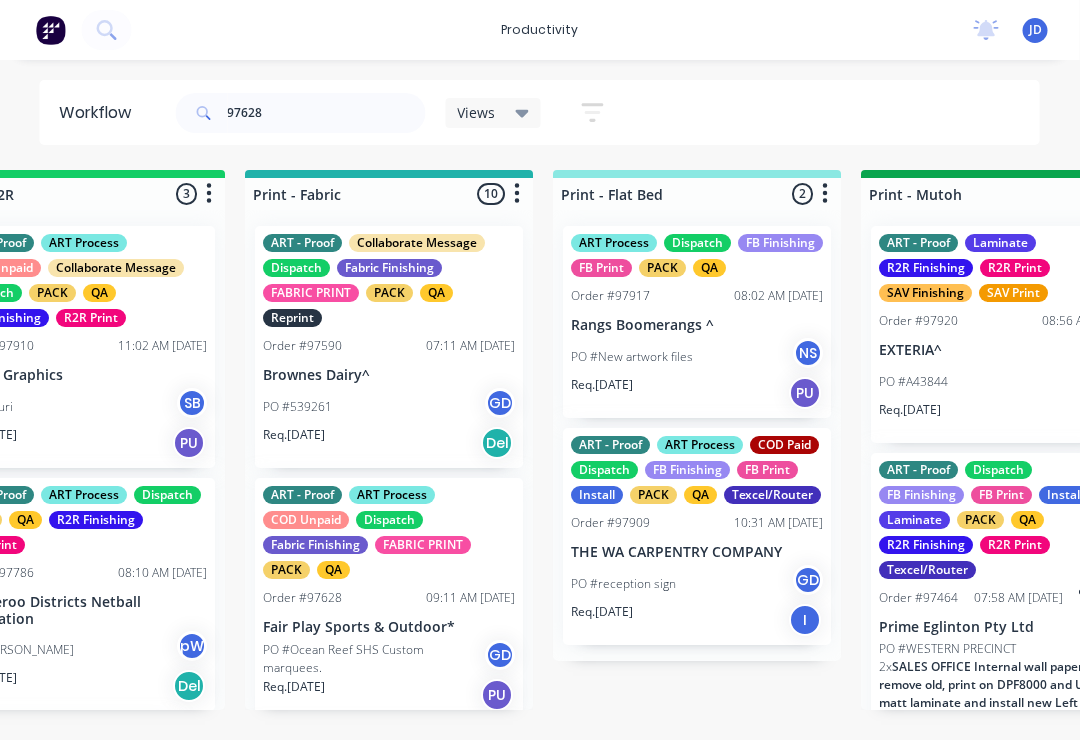 scroll, scrollTop: 0, scrollLeft: 2668, axis: horizontal 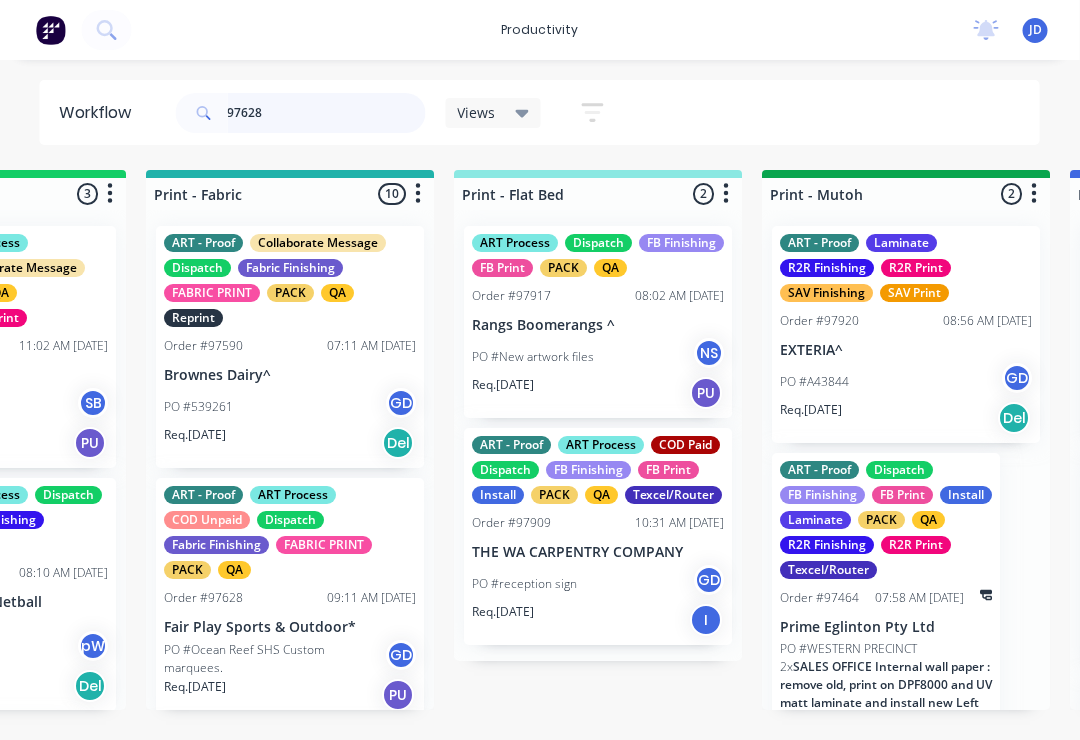 click on "97628" at bounding box center (327, 113) 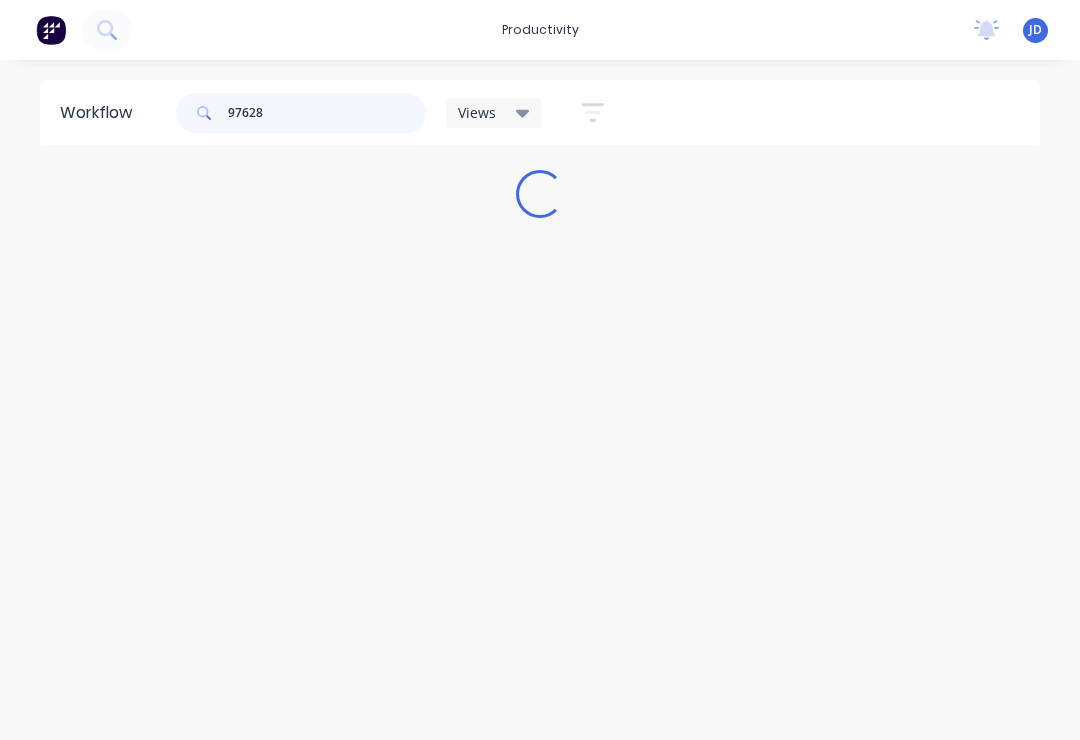 scroll, scrollTop: 0, scrollLeft: 0, axis: both 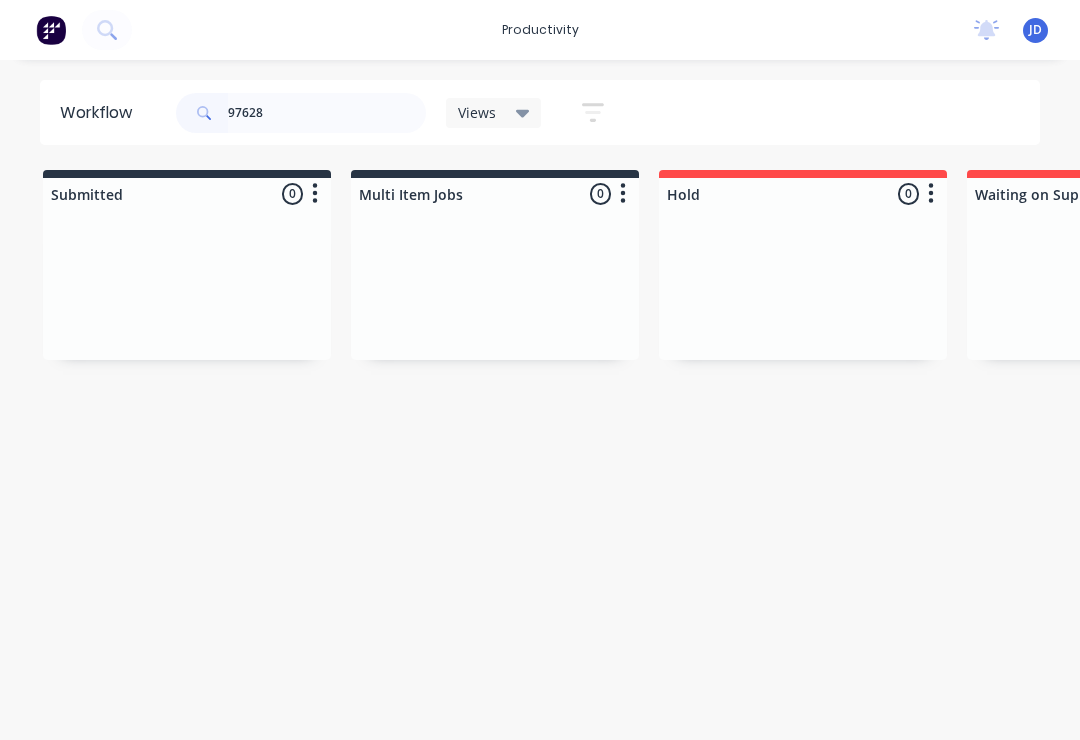 click on "Submitted 0 Sort By Created date Required date Order number Customer name Most recent Multi Item Jobs 0 Sort By Created date Required date Order number Customer name Most recent Hold 0 Sort By Created date Required date Order number Customer name Most recent Waiting on Supplier 0 Sort By Created date Required date Order number Customer name Most recent Waiting Artwork 0 Sort By Created date Required date Order number Customer name Most recent Art 0 Sort By Created date Required date Order number Customer name Most recent Waiting Approval 0 Sort By Created date Required date Order number Customer name Most recent Approved 0 Sort By Created date Required date Order number Customer name Most recent Print- R2R 0 Sort By Created date Required date Order number Customer name Most recent Print - Fabric 1 Sort By Created date Required date Order number Customer name Most recent ART - Proof ART Process COD Unpaid Dispatch Fabric Finishing FABRIC PRINT PACK QA Order #97628 09:11 AM [DATE] Fair Play Sports & Outdoor*" at bounding box center [3827, 327] 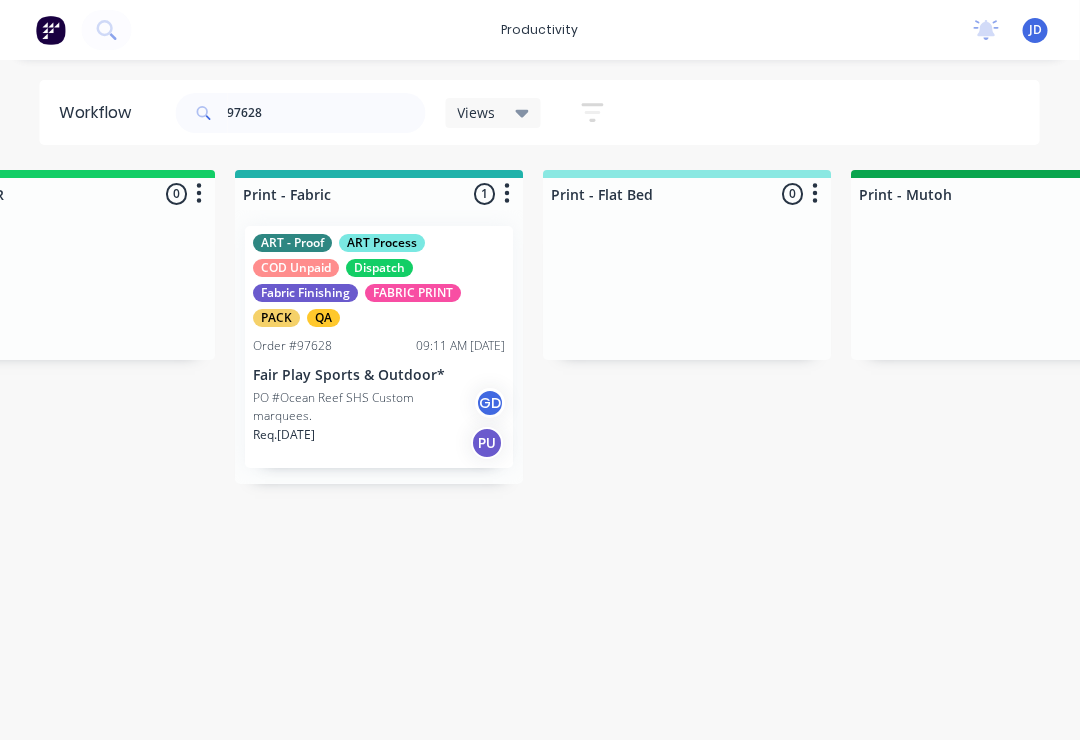 click on "Fair Play Sports & Outdoor*" at bounding box center [380, 375] 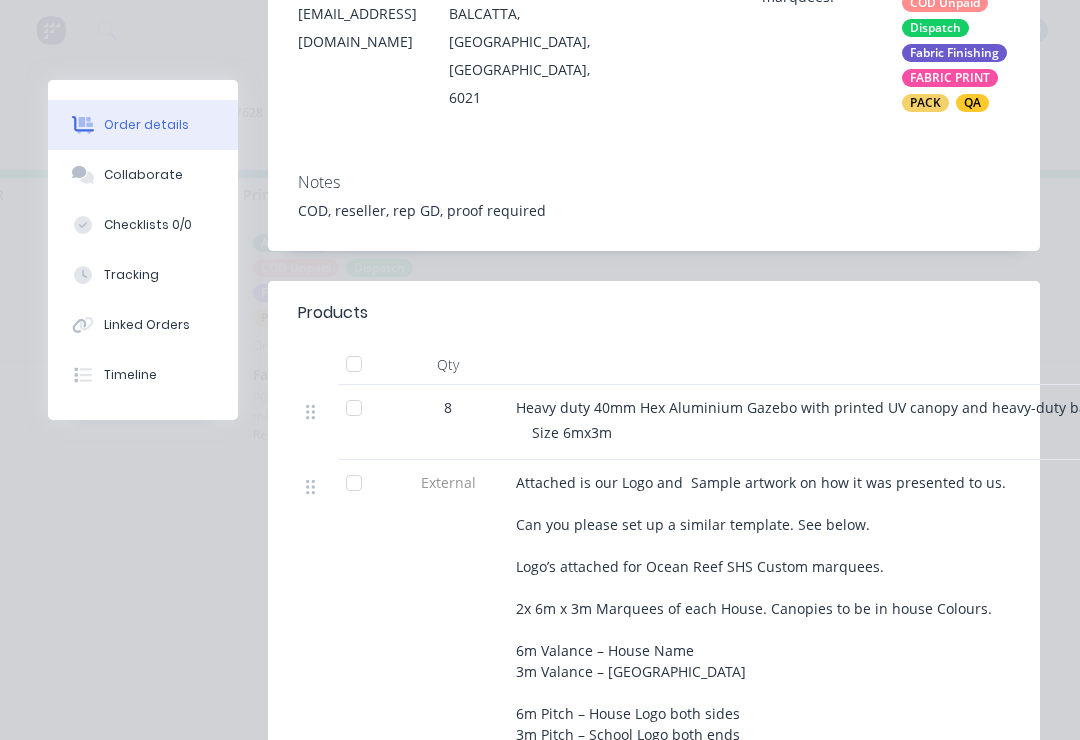 scroll, scrollTop: 400, scrollLeft: 0, axis: vertical 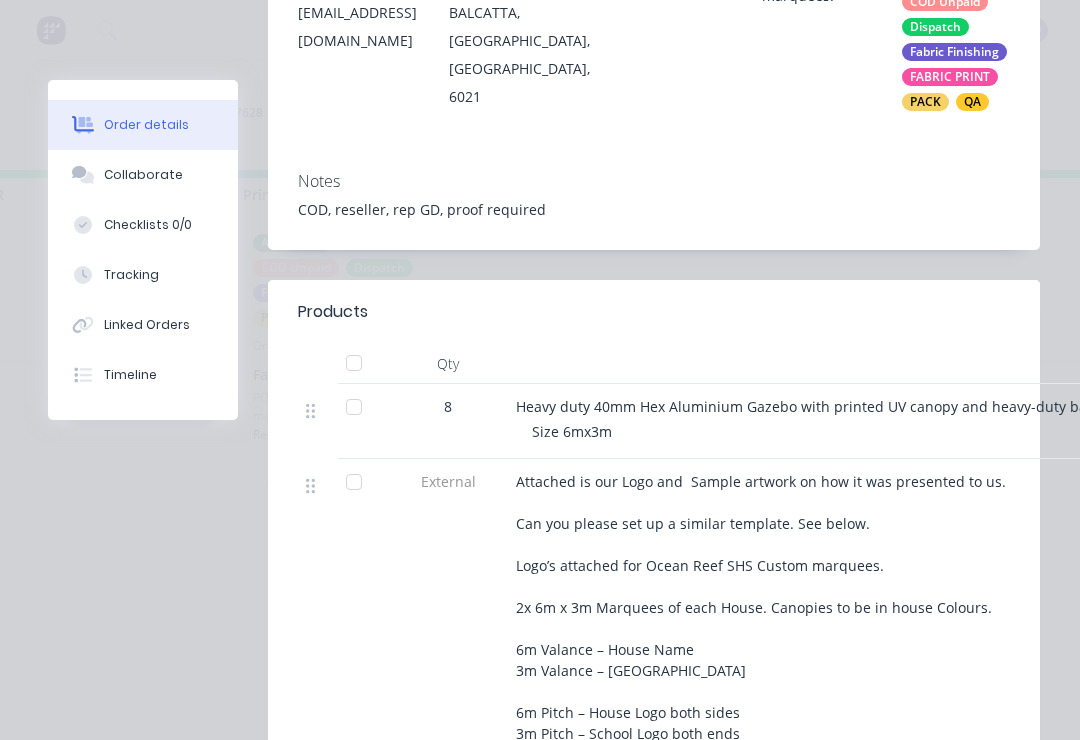 click on "Collaborate" at bounding box center (143, 175) 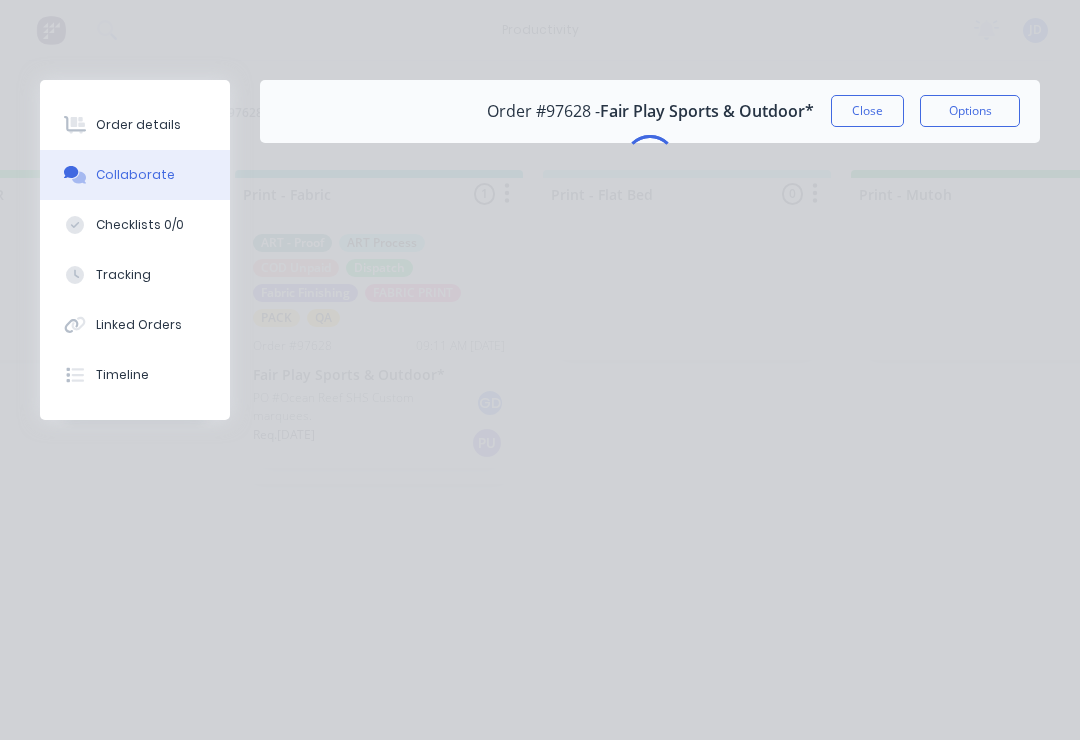 scroll, scrollTop: 0, scrollLeft: 0, axis: both 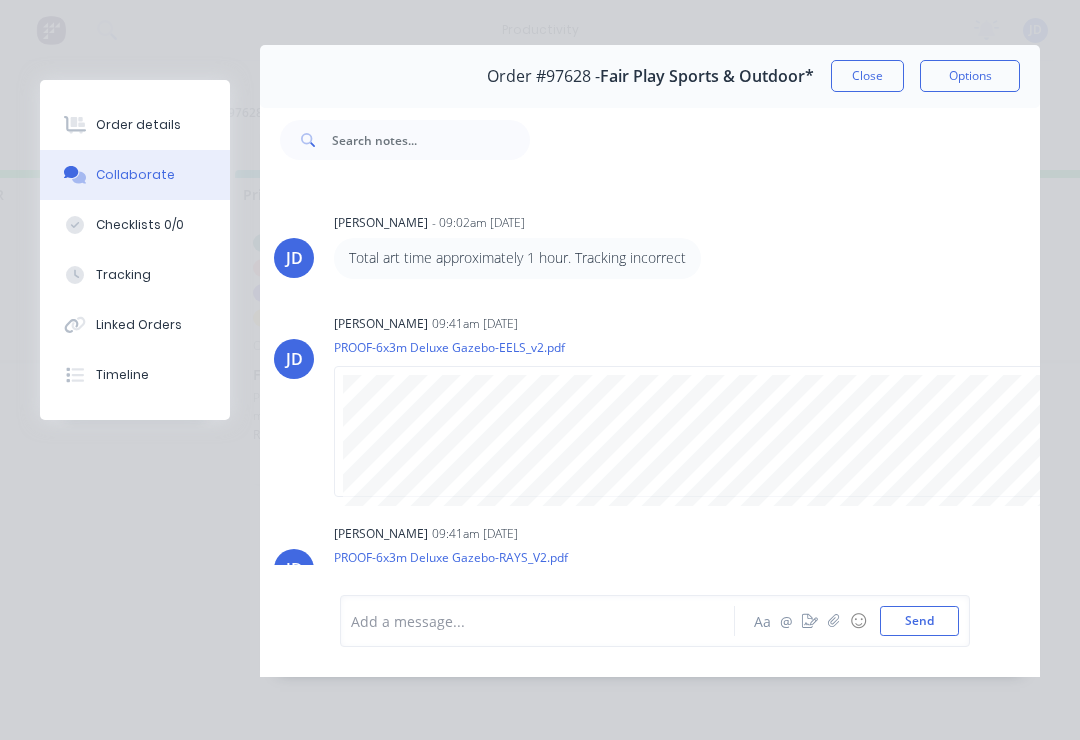click on "Order details" at bounding box center (138, 125) 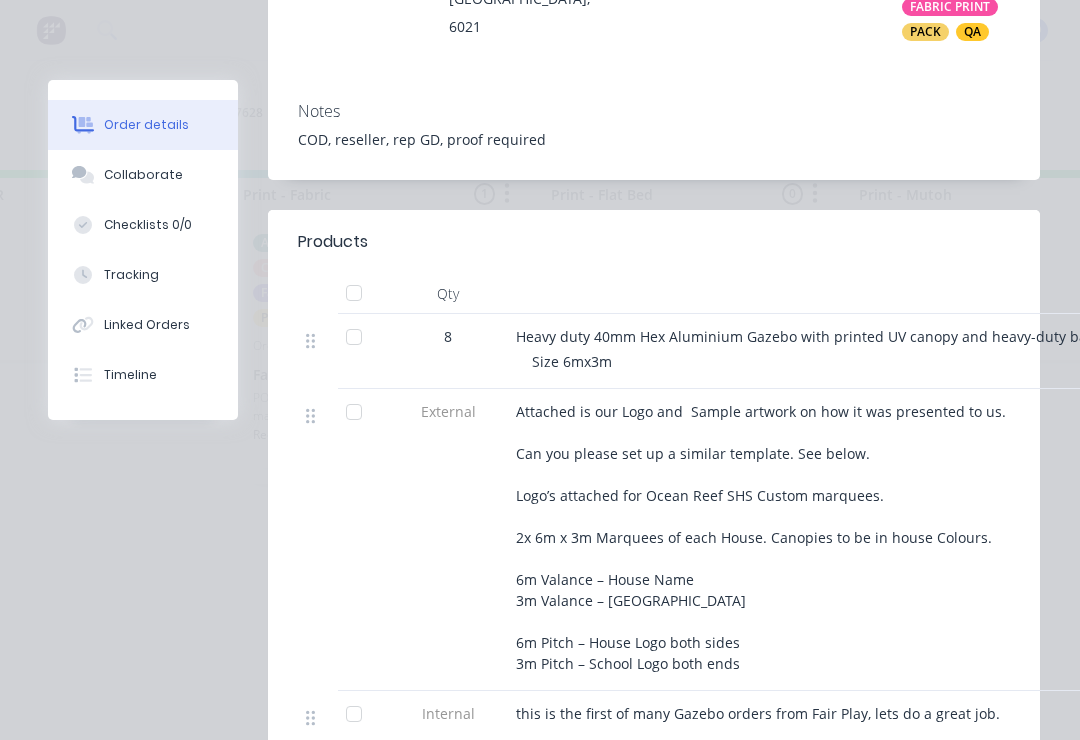 scroll, scrollTop: 472, scrollLeft: 0, axis: vertical 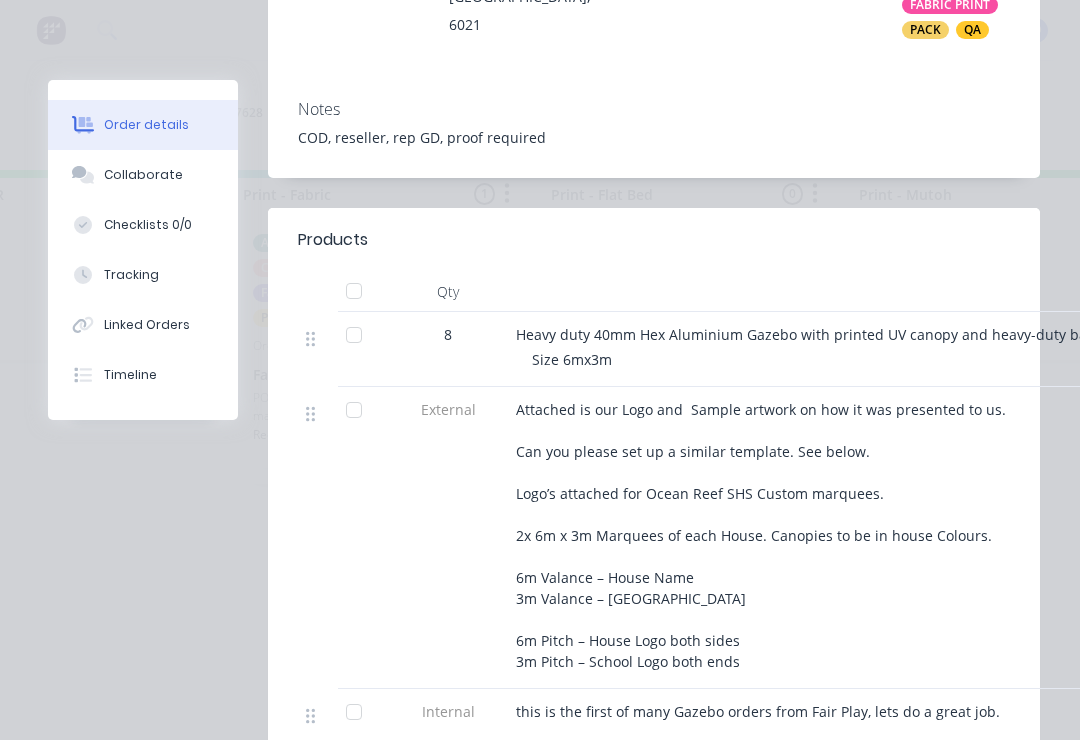 click on "Size 6mx3m" at bounding box center (916, 359) 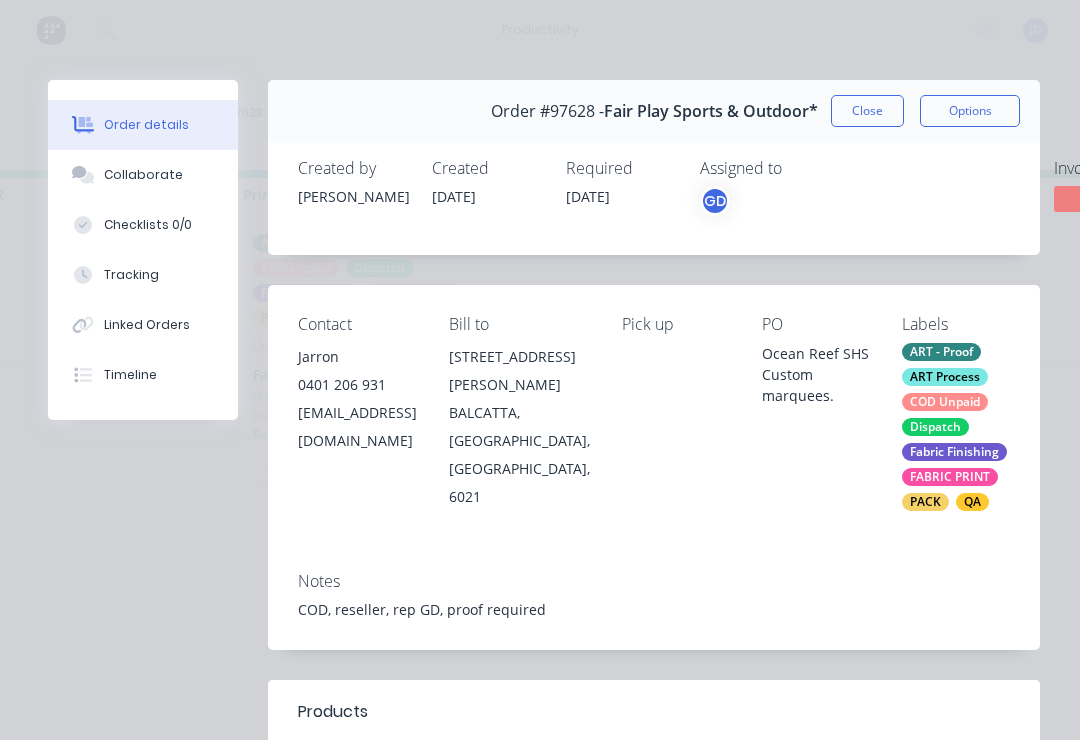scroll, scrollTop: 0, scrollLeft: 0, axis: both 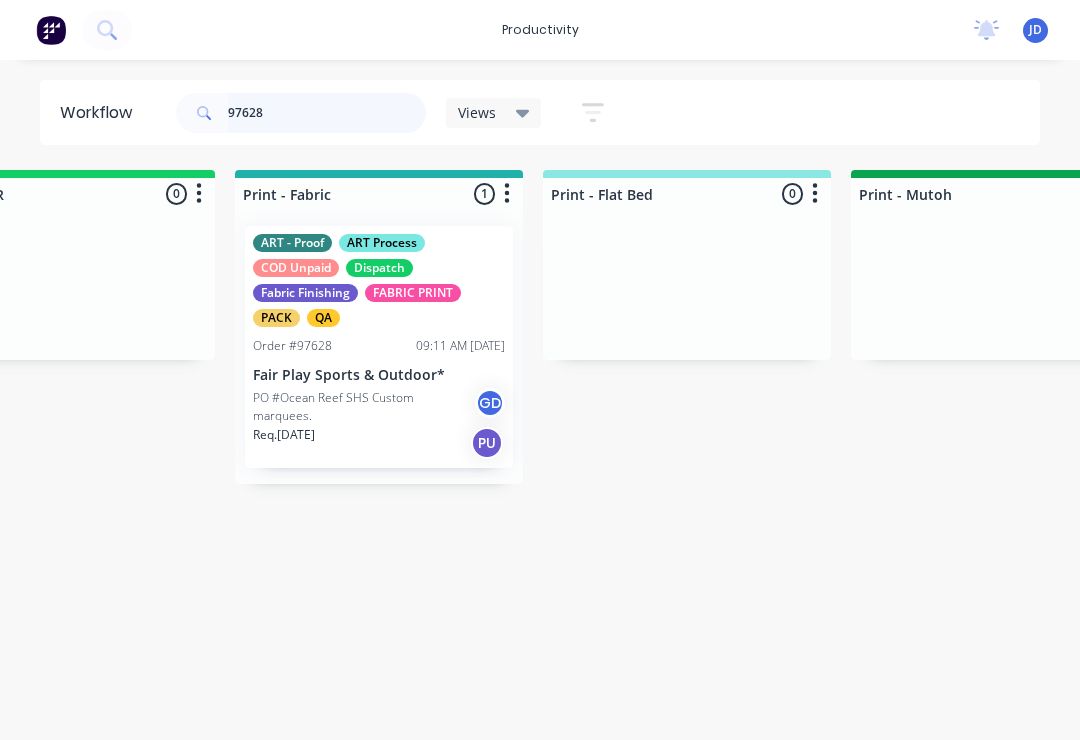 click on "97628" at bounding box center (327, 113) 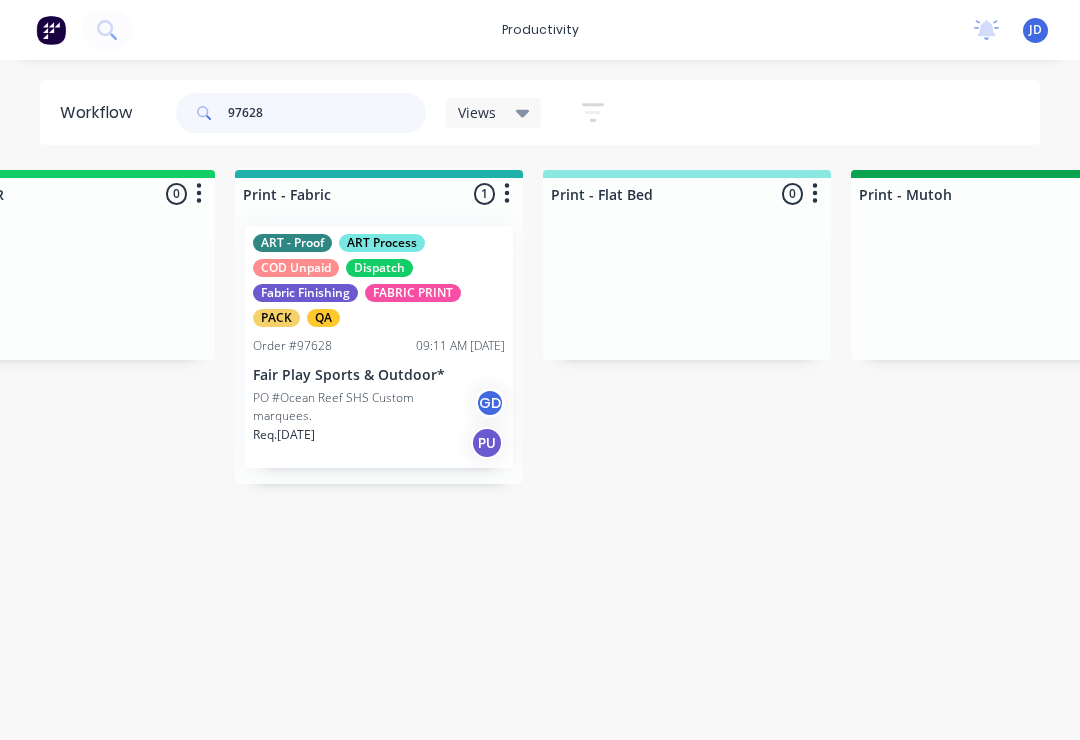 scroll, scrollTop: 0, scrollLeft: 2579, axis: horizontal 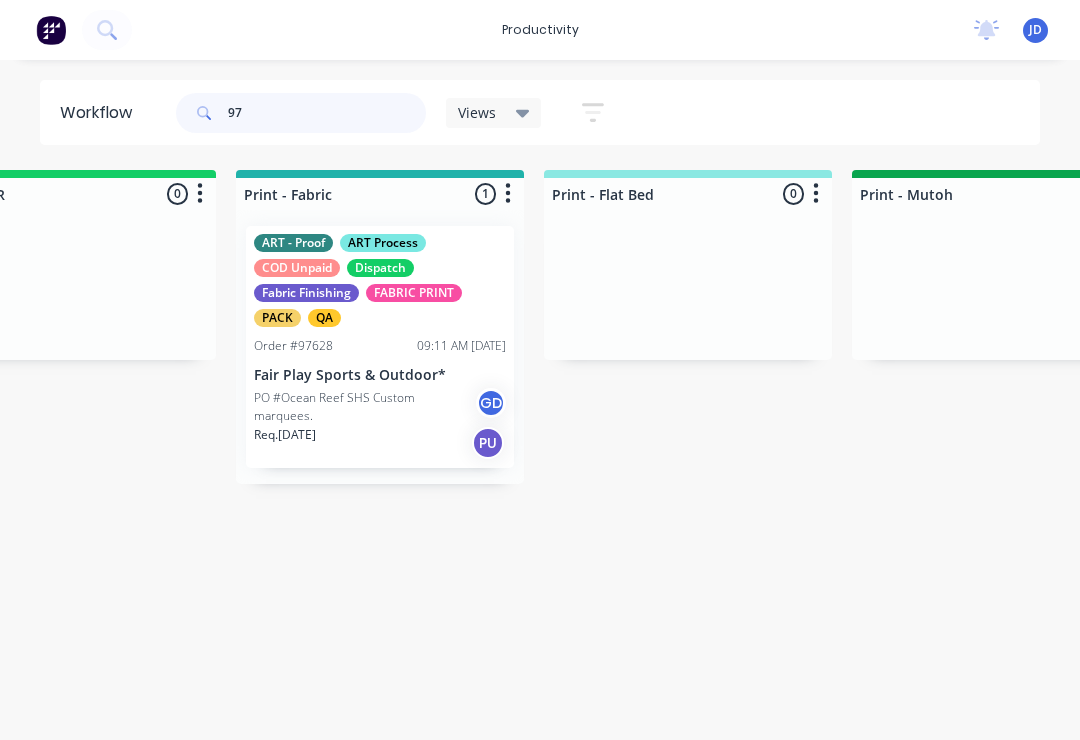 type on "9" 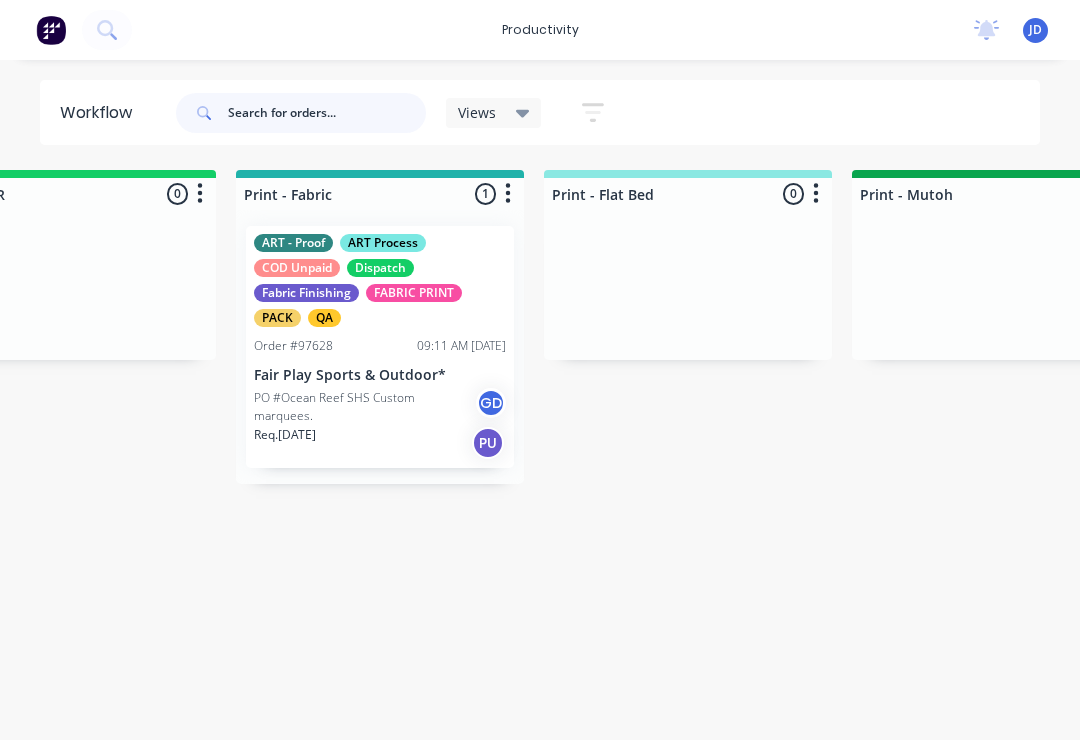 scroll, scrollTop: 0, scrollLeft: 0, axis: both 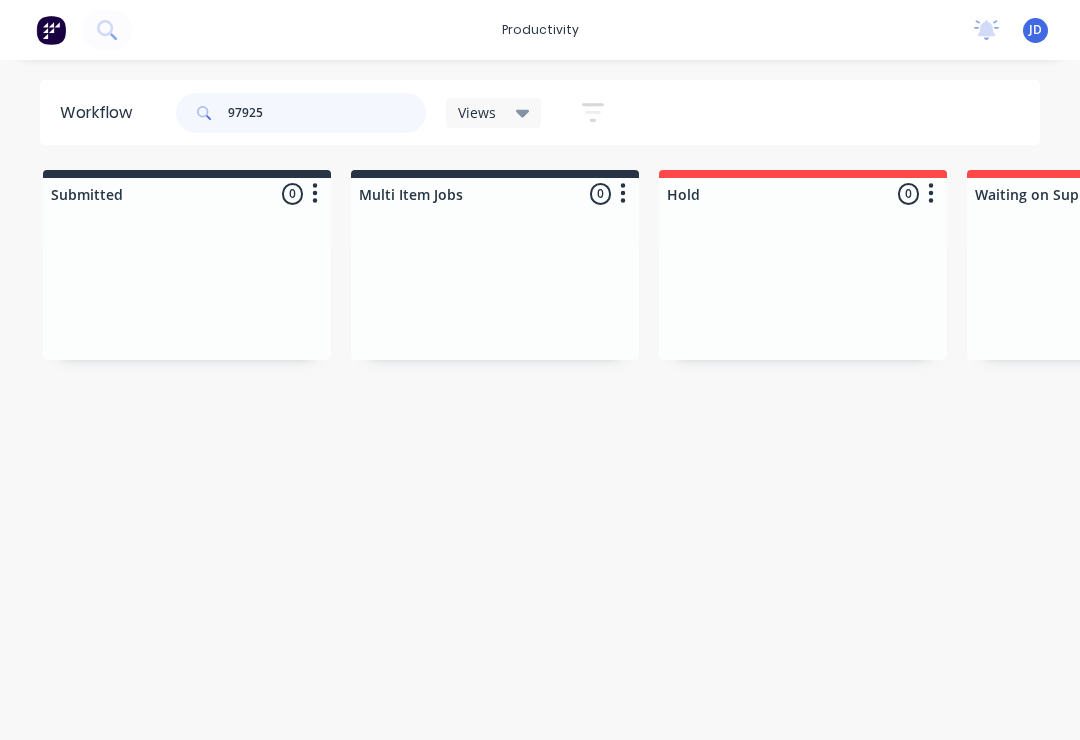 type on "97925" 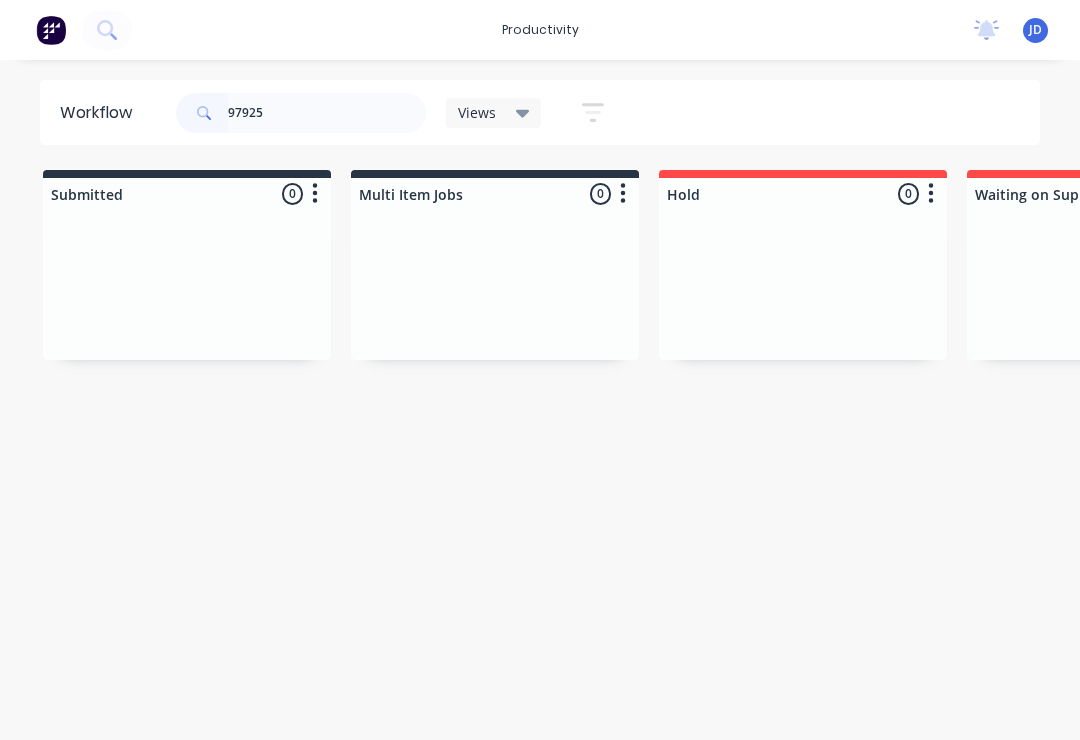 click on "Submitted 0 Sort By Created date Required date Order number Customer name Most recent Multi Item Jobs 0 Sort By Created date Required date Order number Customer name Most recent Hold 0 Sort By Created date Required date Order number Customer name Most recent Waiting on Supplier 0 Sort By Created date Required date Order number Customer name Most recent Waiting Artwork 0 Sort By Created date Required date Order number Customer name Most recent Art 0 Sort By Created date Required date Order number Customer name Most recent Waiting Approval 0 Sort By Created date Required date Order number Customer name Most recent Approved 1 Sort By Created date Required date Order number Customer name Most recent ART Process Dispatch Fabric Finishing FABRIC PRINT PACK QA URGENT Order #97925 01:40 PM [DATE] VENUES Live ^ PO #10086093 GD Req. [DATE] Del Print- R2R 0 Sort By Created date Required date Order number Customer name Most recent Print - Fabric 0 Sort By Created date Required date Order number Customer name 0 0 0 0" at bounding box center [3827, 314] 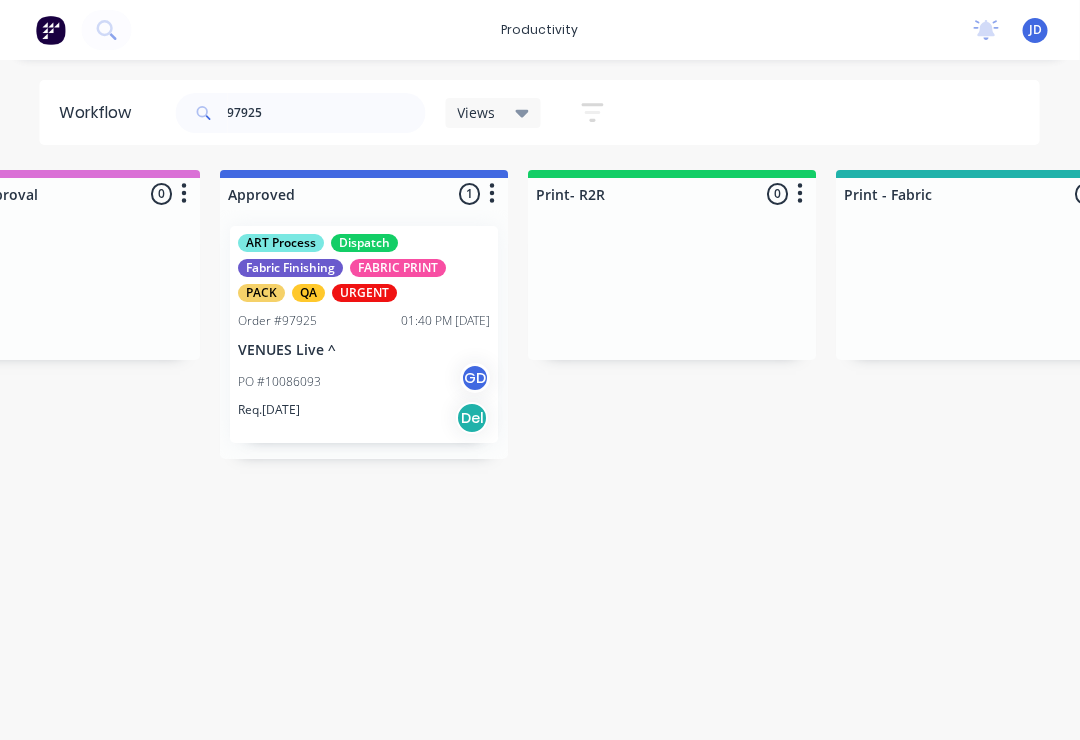 scroll, scrollTop: 0, scrollLeft: 2020, axis: horizontal 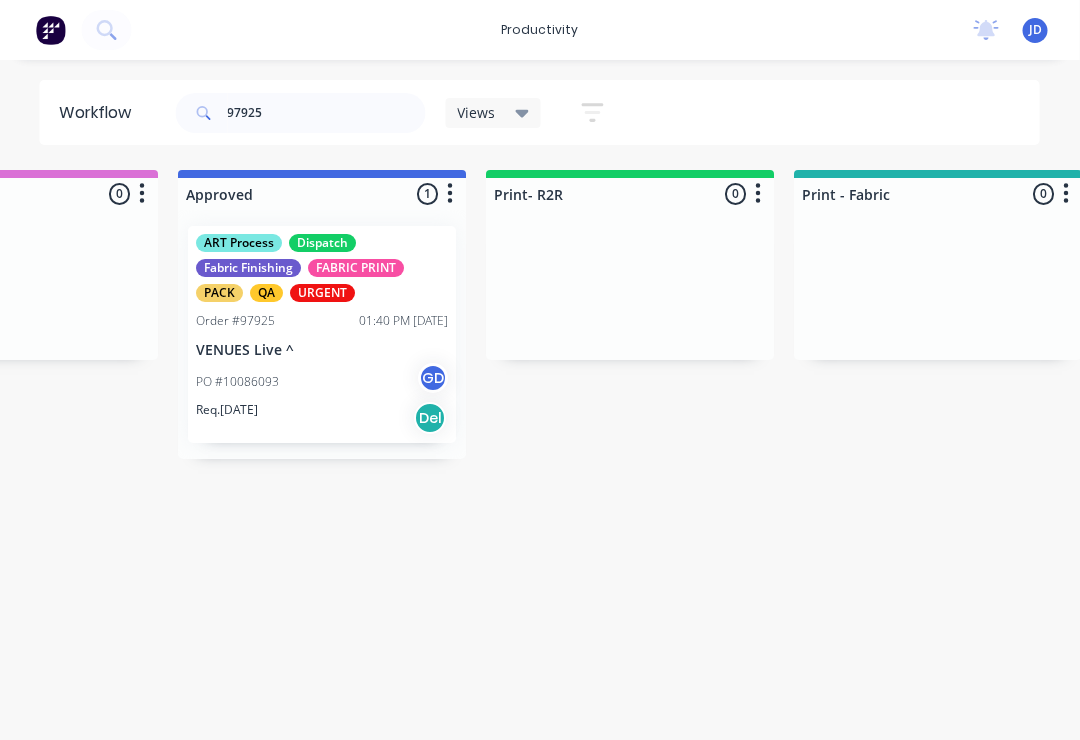 click on "PO #10086093 GD" at bounding box center (323, 382) 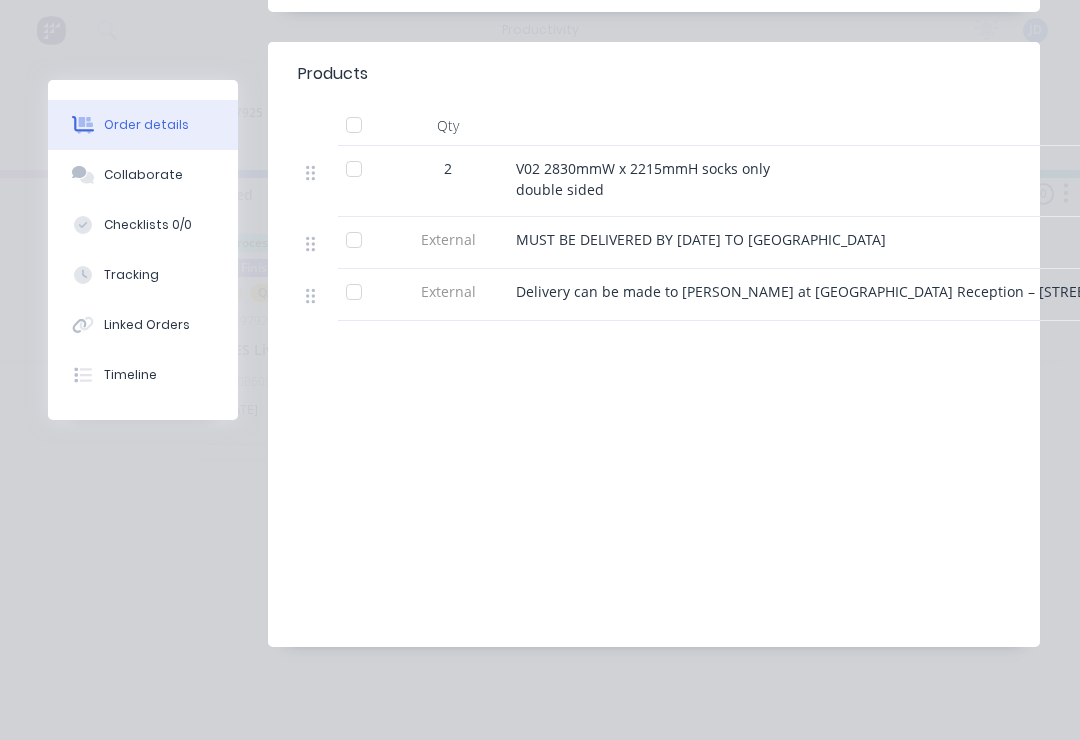scroll, scrollTop: 708, scrollLeft: 0, axis: vertical 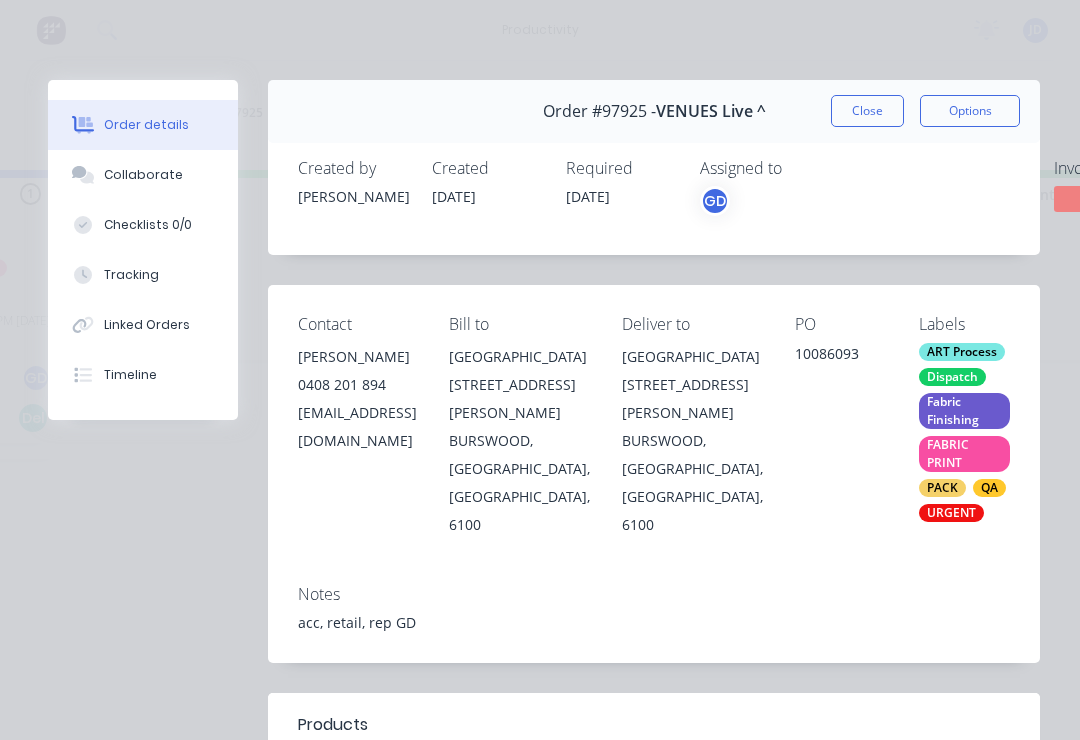 click on "Collaborate" at bounding box center [143, 175] 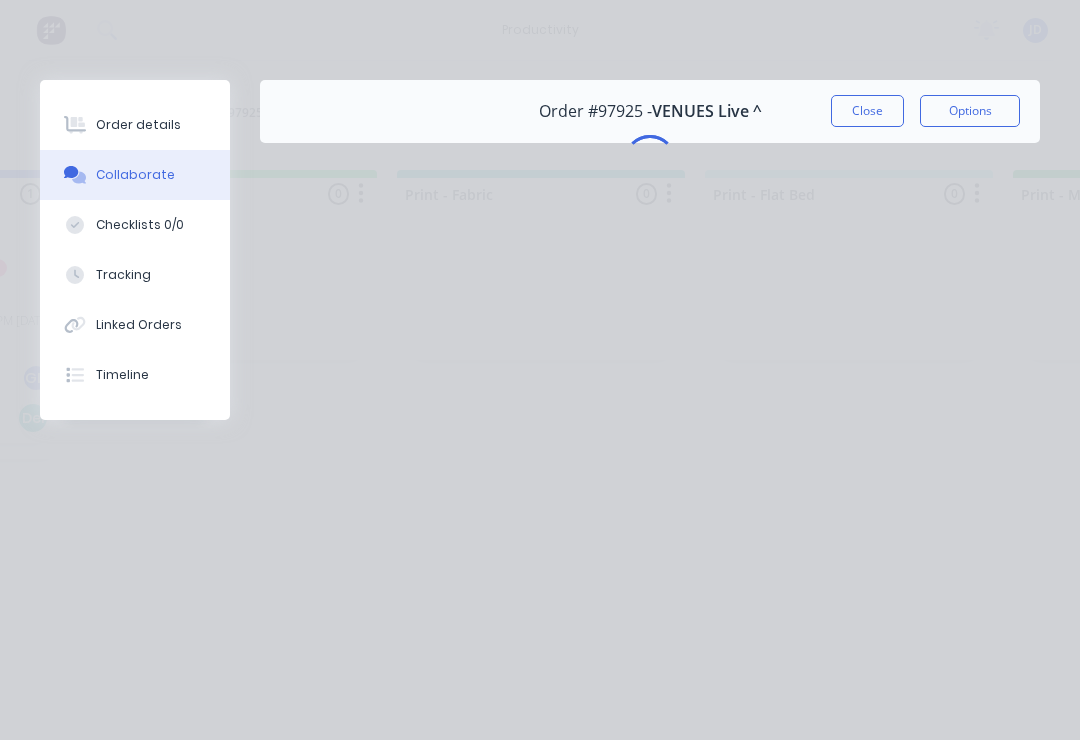 click on "Order details" at bounding box center [138, 125] 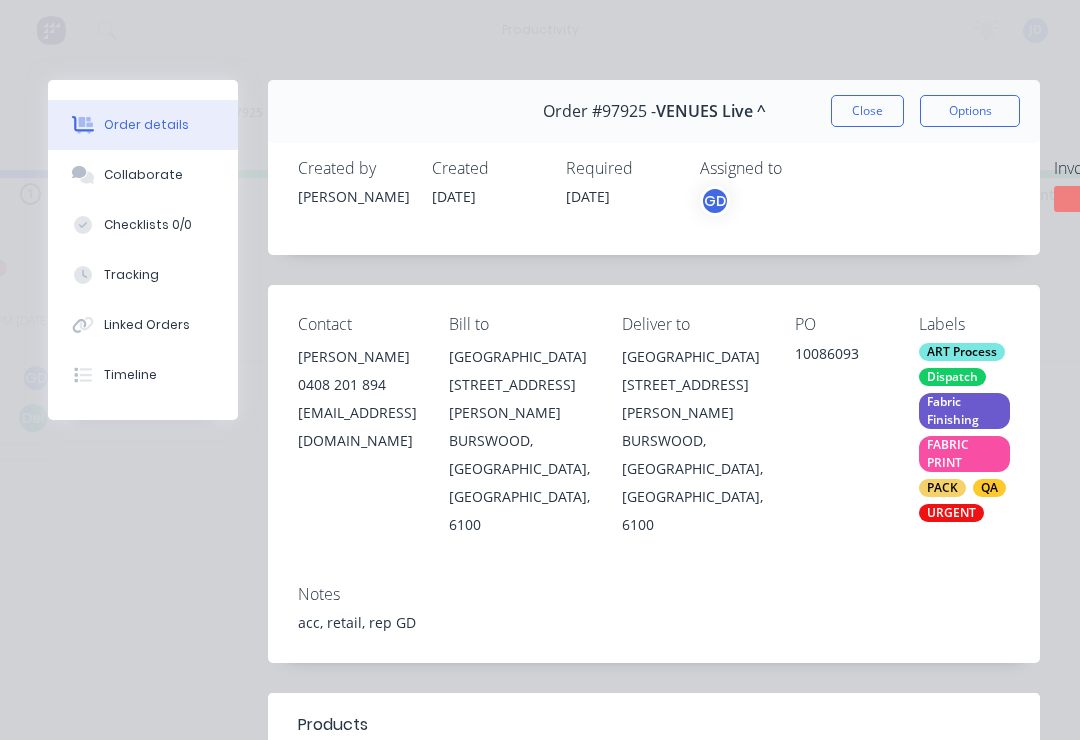 click on "Collaborate" at bounding box center (143, 175) 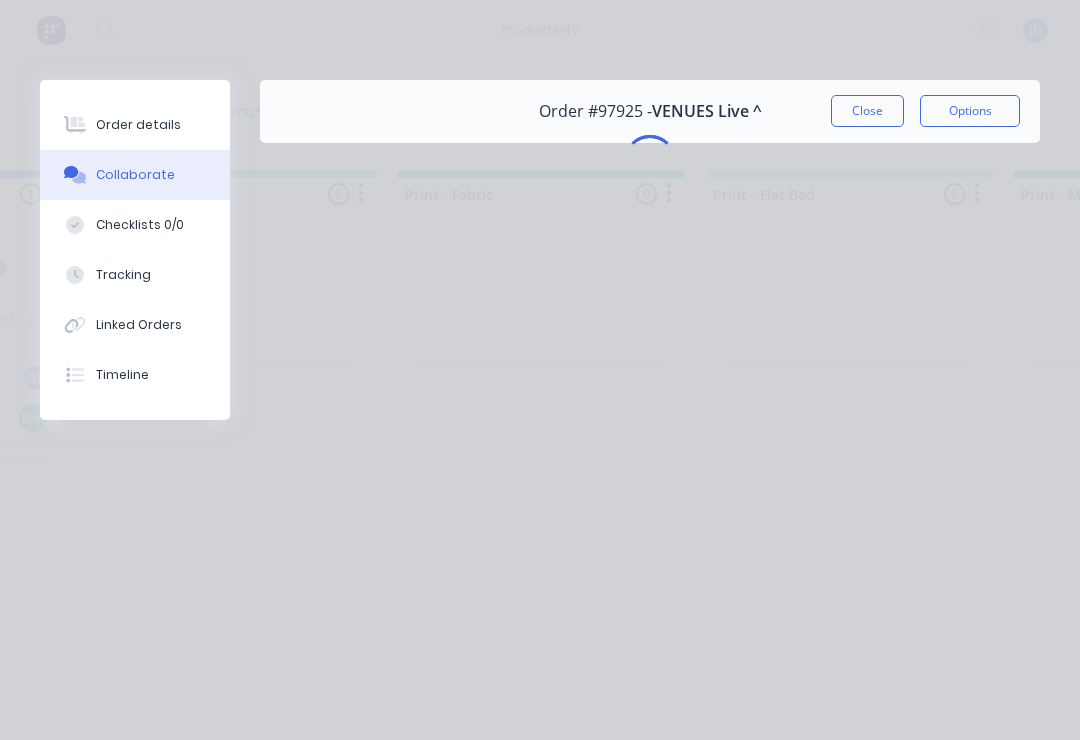 click on "Order details" at bounding box center (135, 125) 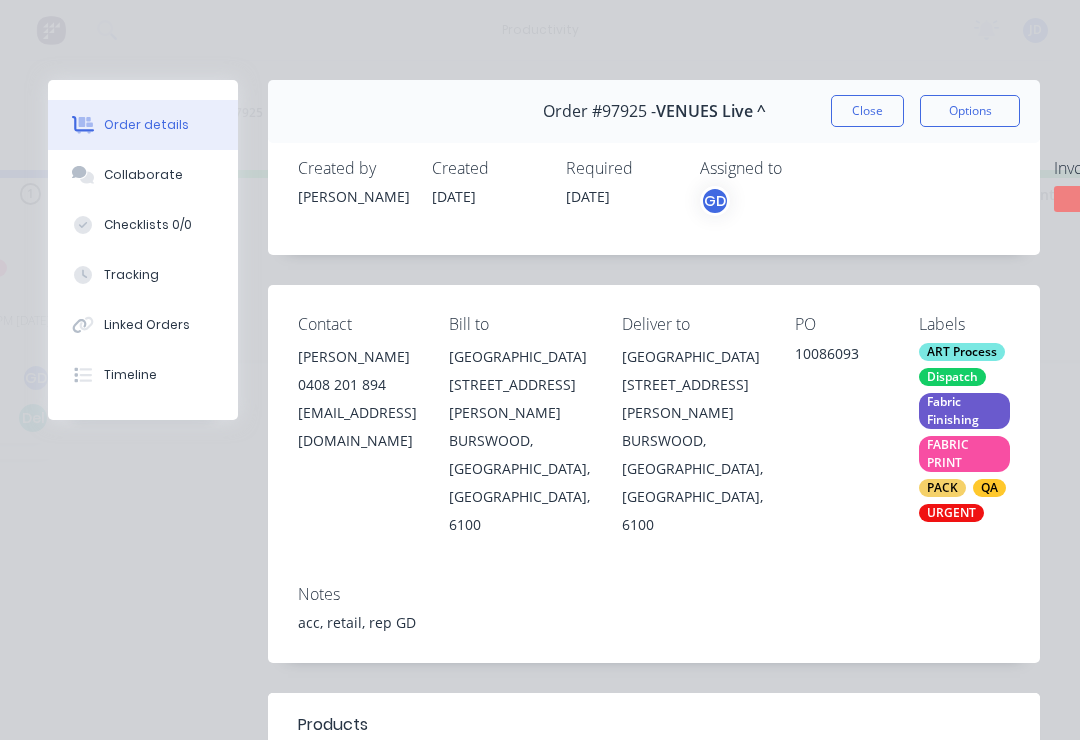 click on "Close" at bounding box center (867, 111) 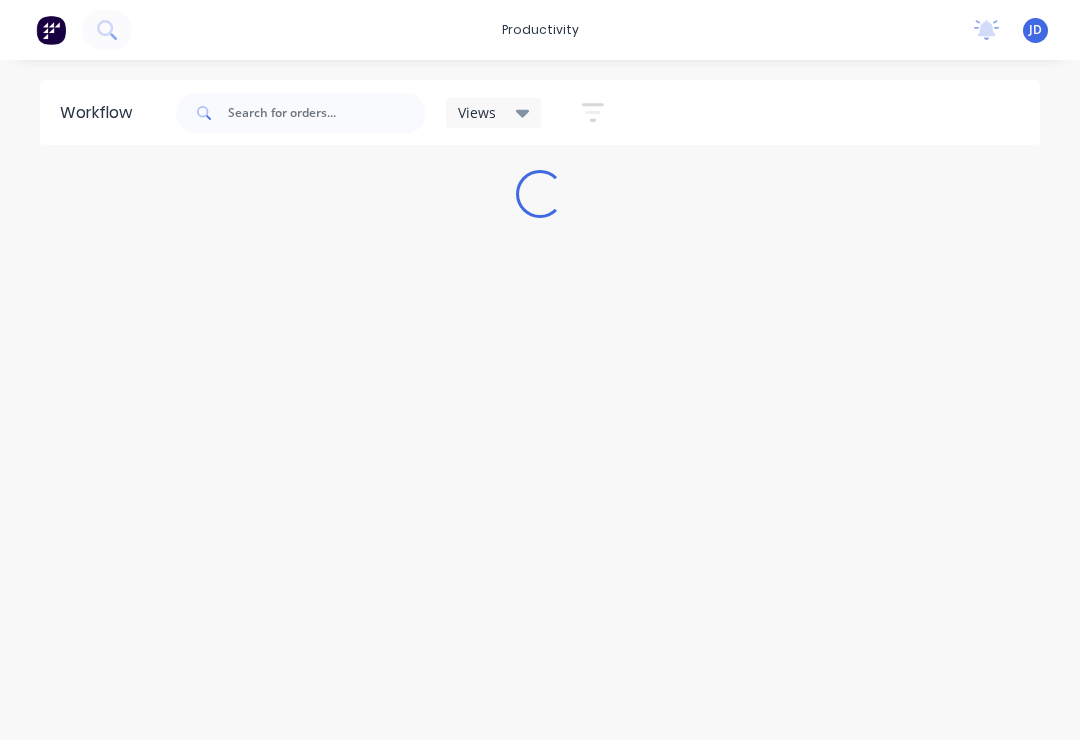 scroll, scrollTop: 0, scrollLeft: 0, axis: both 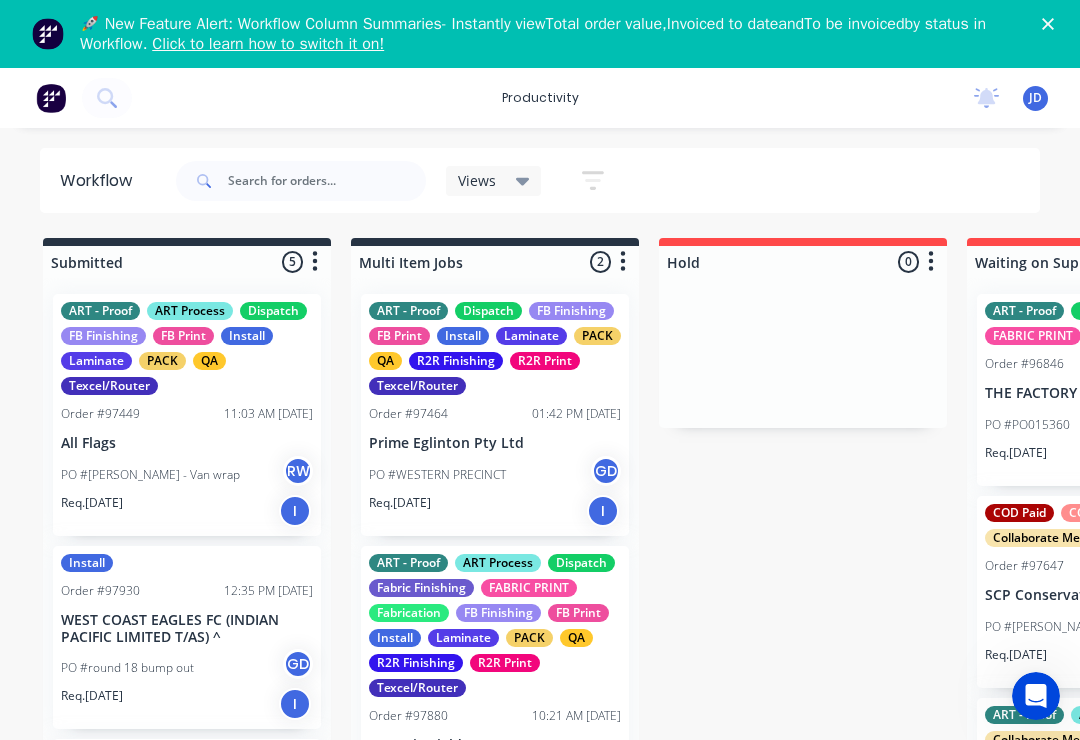 click at bounding box center [1052, 24] 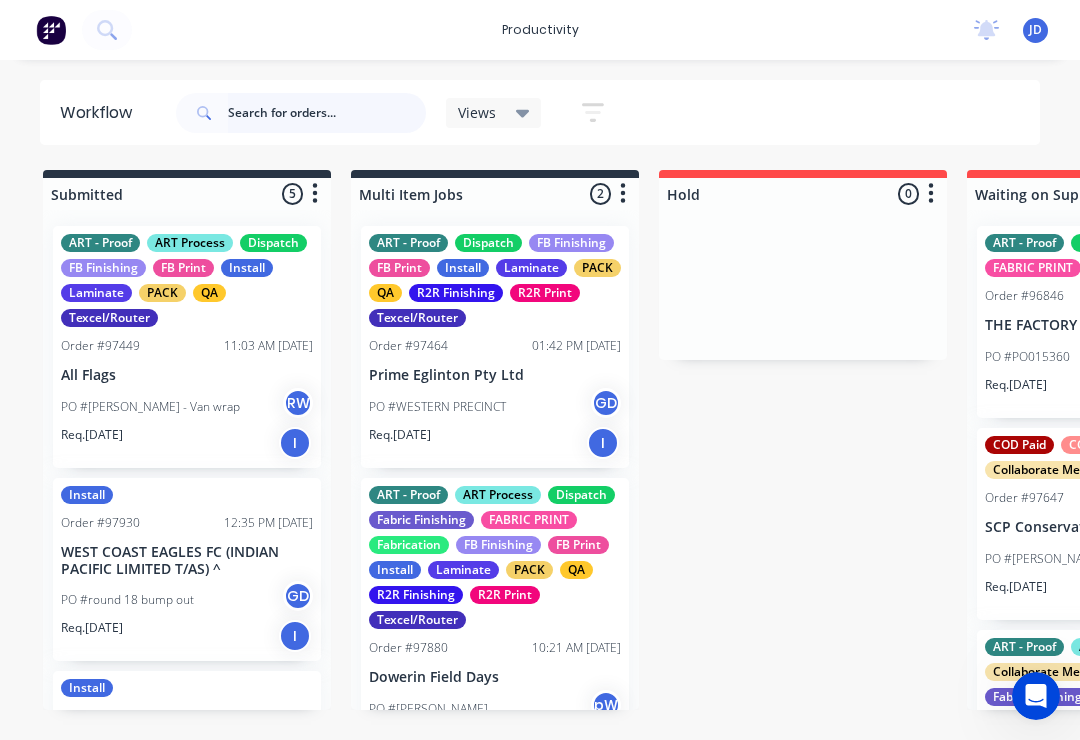 click at bounding box center [327, 113] 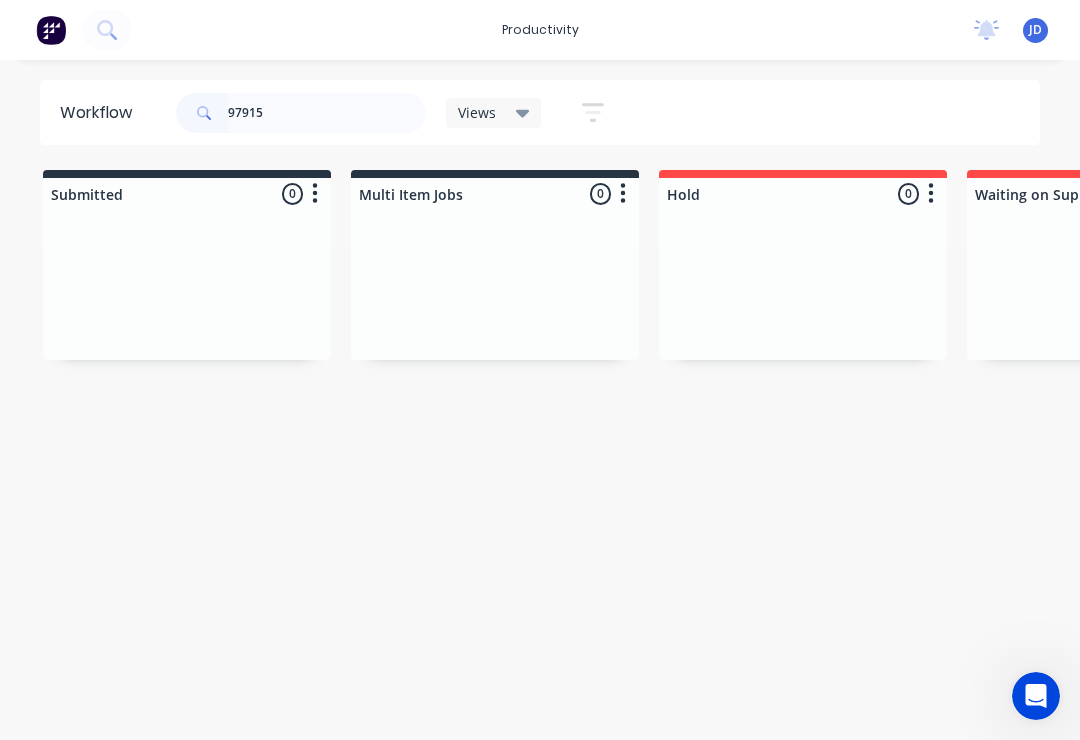 click on "Submitted 0 Sort By Created date Required date Order number Customer name Most recent Multi Item Jobs 0 Sort By Created date Required date Order number Customer name Most recent Hold 0 Sort By Created date Required date Order number Customer name Most recent Waiting on Supplier 0 Sort By Created date Required date Order number Customer name Most recent Waiting Artwork 0 Sort By Created date Required date Order number Customer name Most recent Art 0 Sort By Created date Required date Order number Customer name Most recent Waiting Approval 0 Sort By Created date Required date Order number Customer name Most recent Approved 0 Sort By Created date Required date Order number Customer name Most recent Print- R2R 0 Sort By Created date Required date Order number Customer name Most recent Print - Fabric 0 Sort By Created date Required date Order number Customer name Most recent Print - Flat Bed 0 Sort By Created date Required date Order number Customer name Most recent Print - Mutoh 0 Sort By Created date Most recent" at bounding box center [3827, 302] 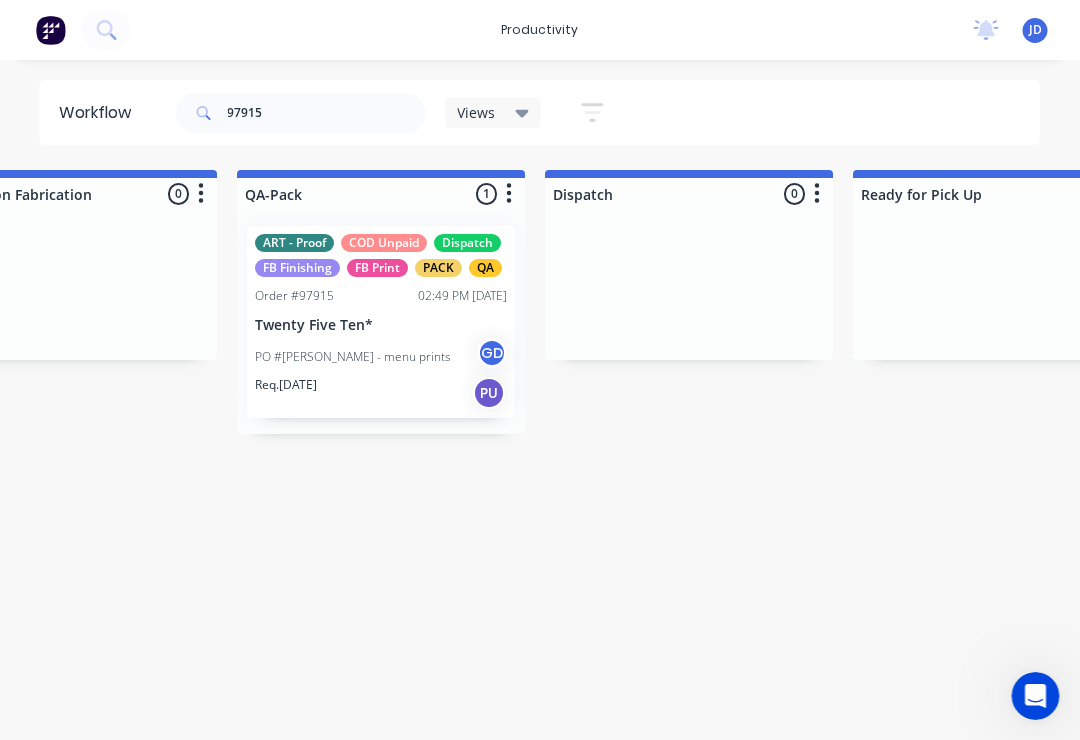 scroll, scrollTop: 0, scrollLeft: 5042, axis: horizontal 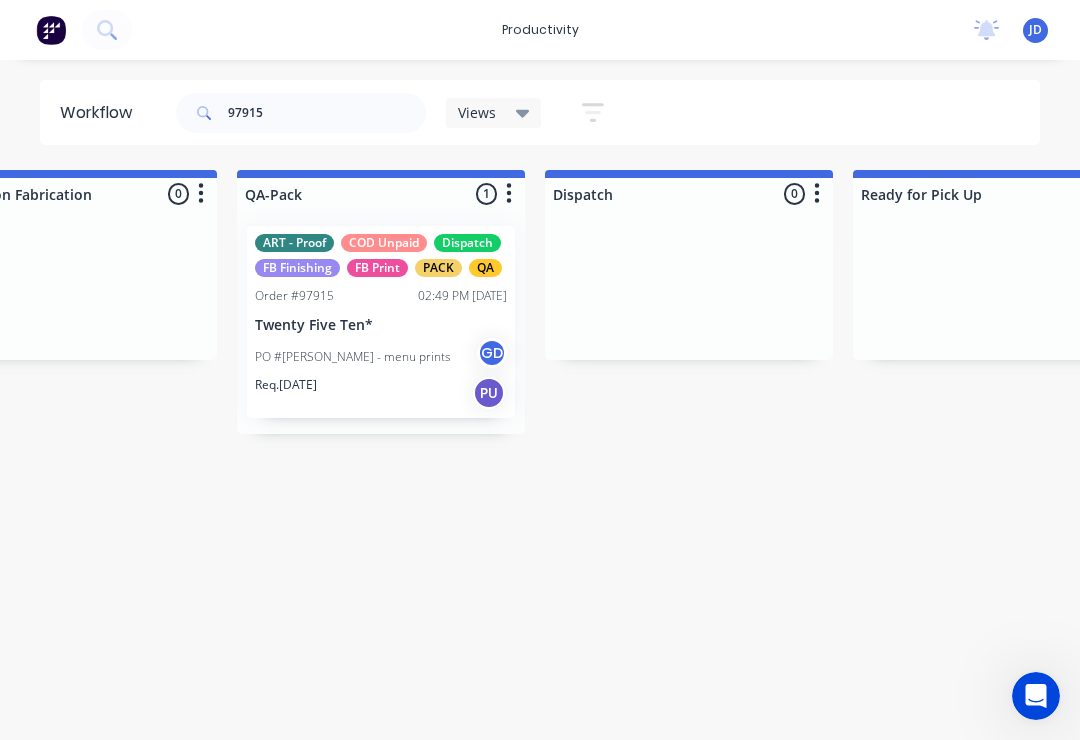 click on "PO #Jeffery - menu prints GD" at bounding box center (381, 357) 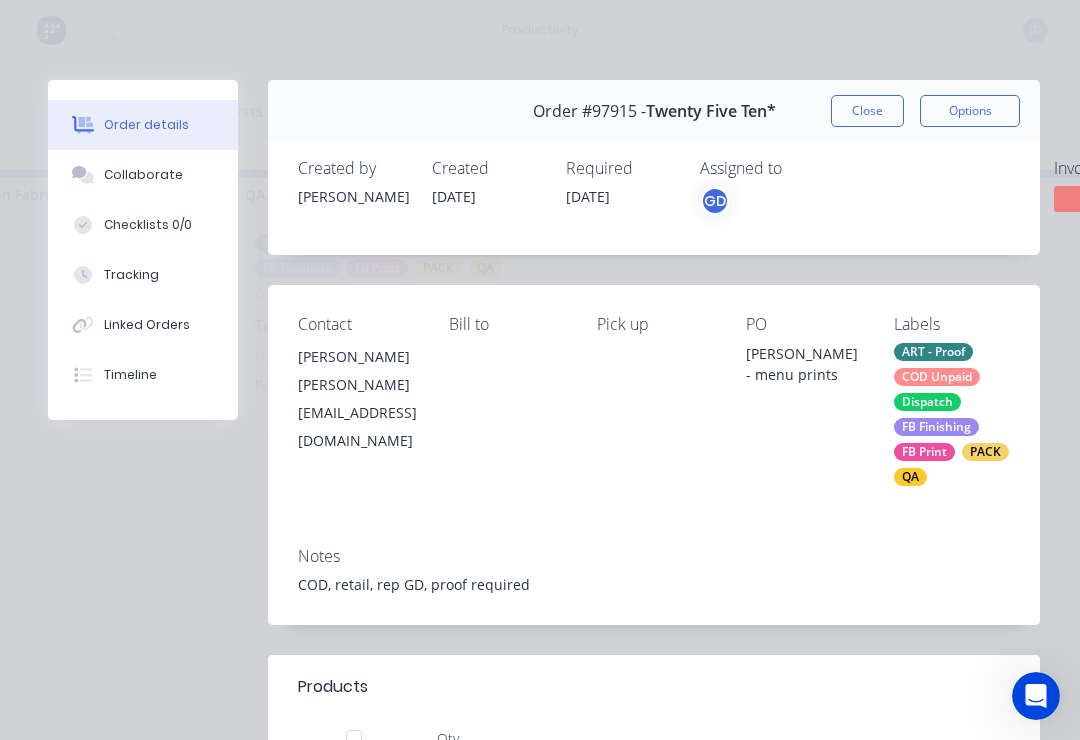 scroll, scrollTop: 0, scrollLeft: 0, axis: both 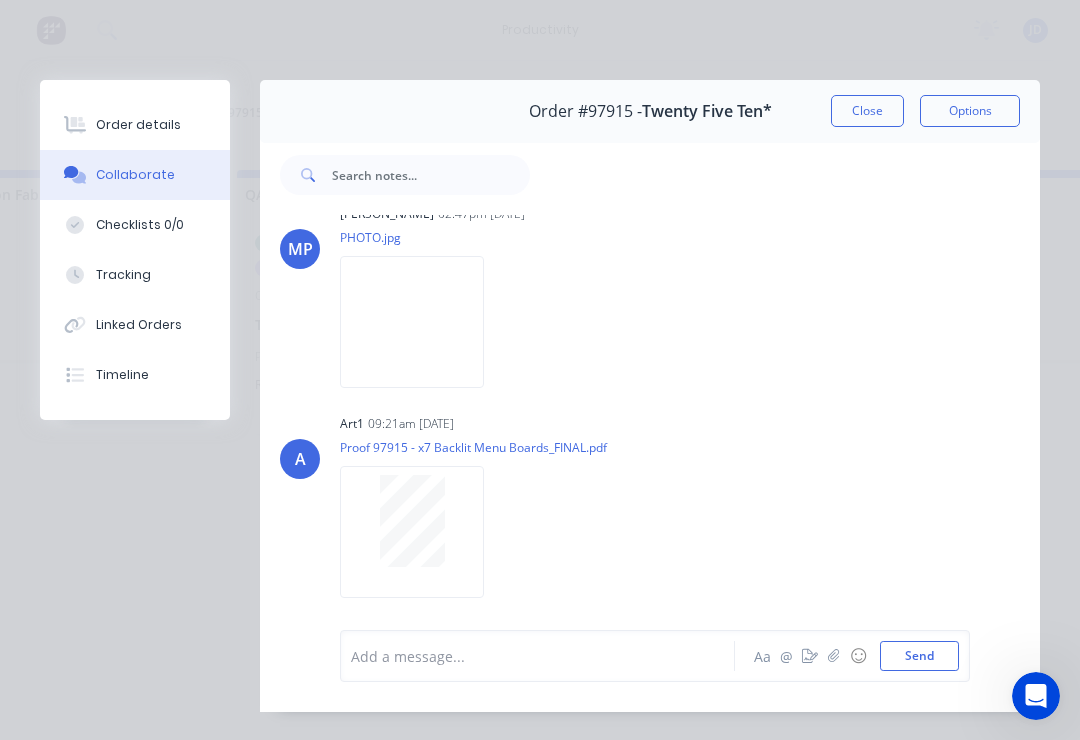 click at bounding box center (810, 656) 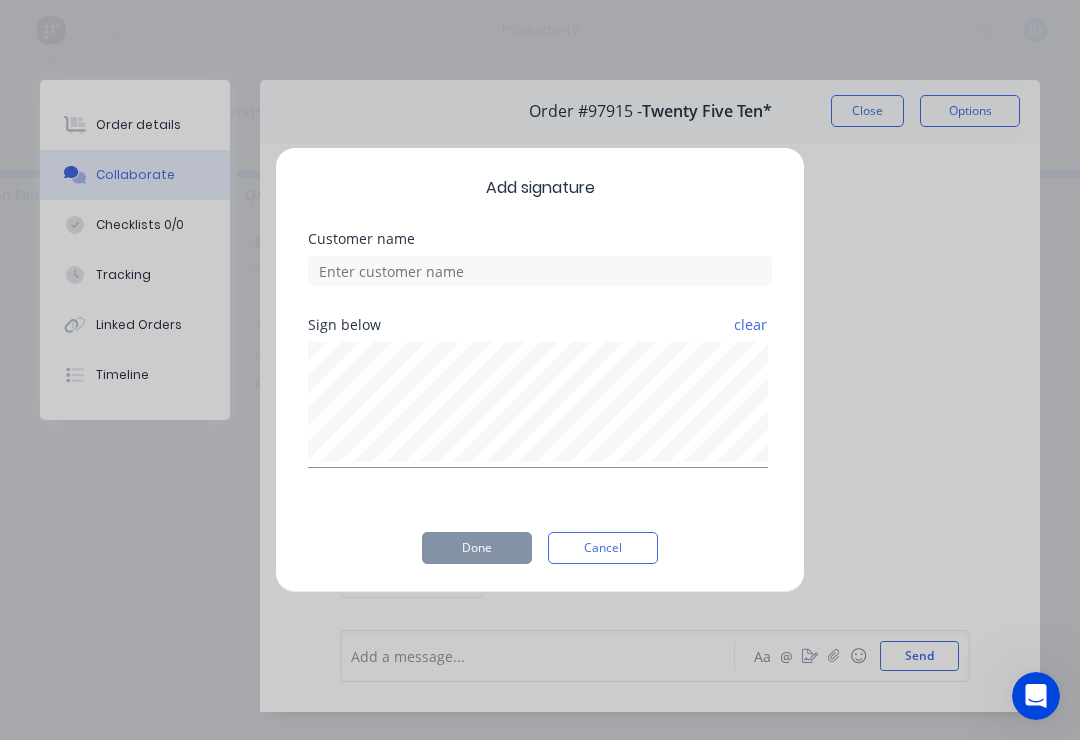 click on "clear" at bounding box center (750, 325) 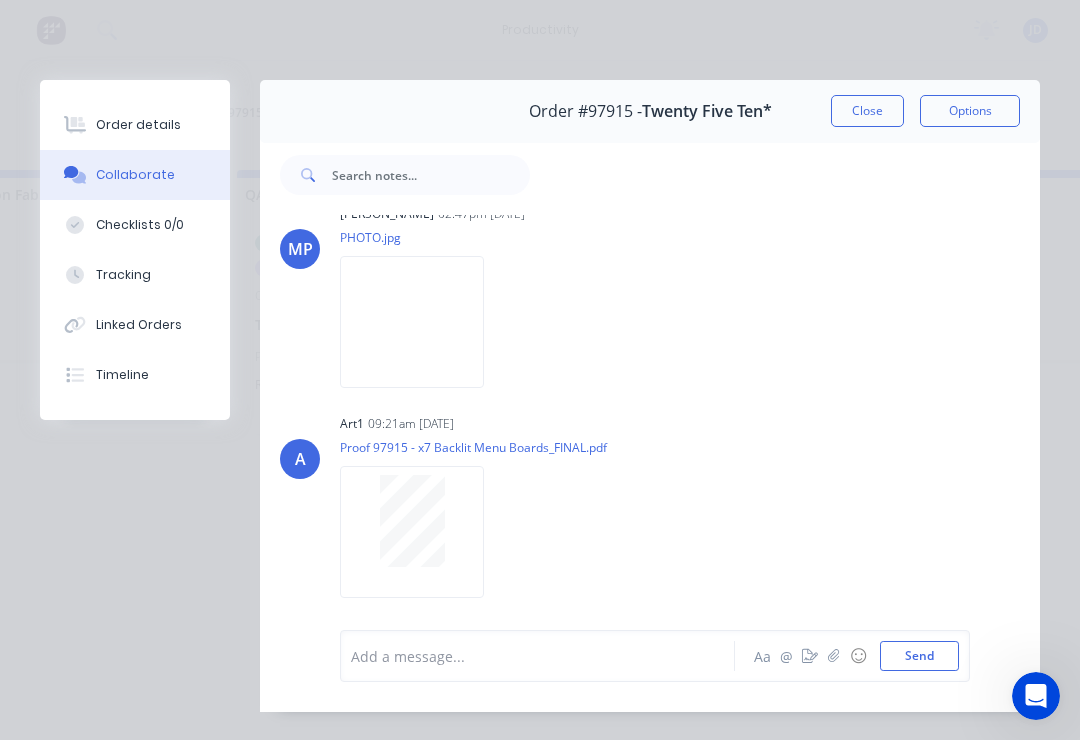 click at bounding box center (834, 656) 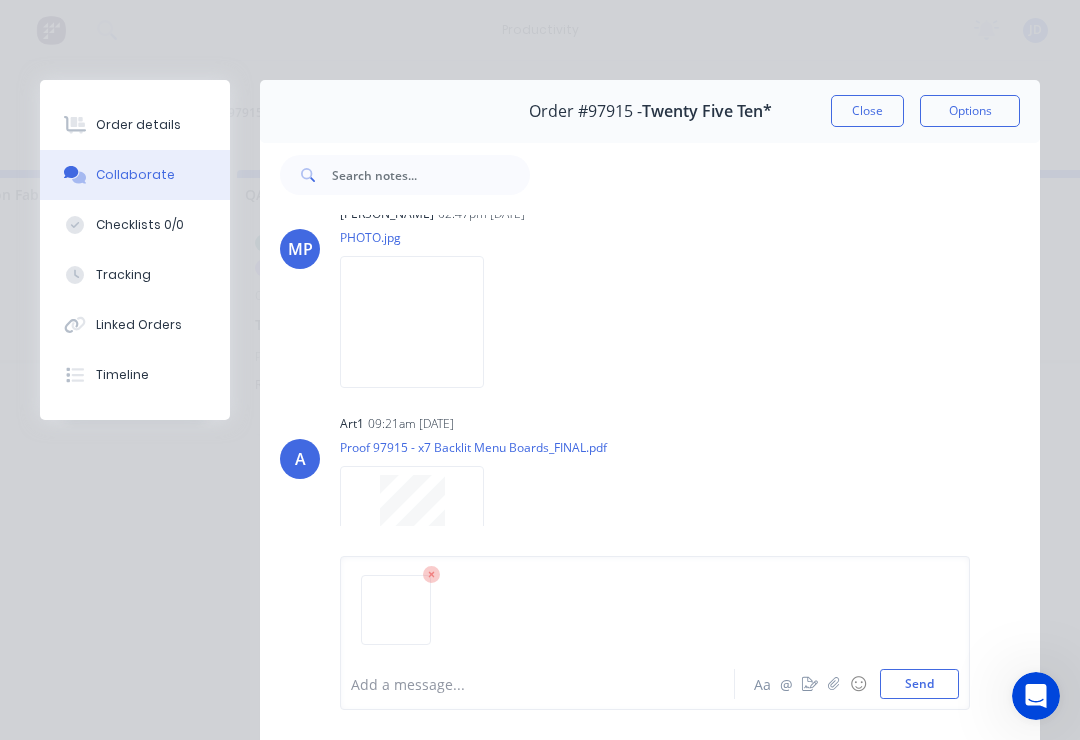 click on "Send" at bounding box center (919, 684) 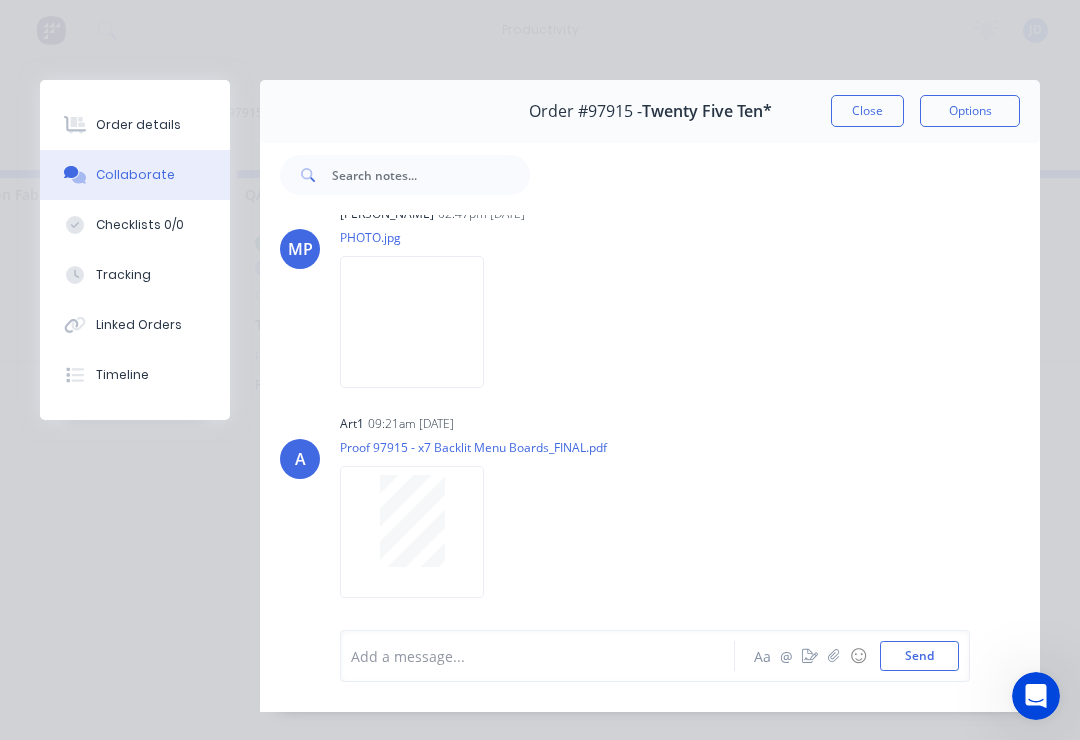 scroll, scrollTop: 316, scrollLeft: 0, axis: vertical 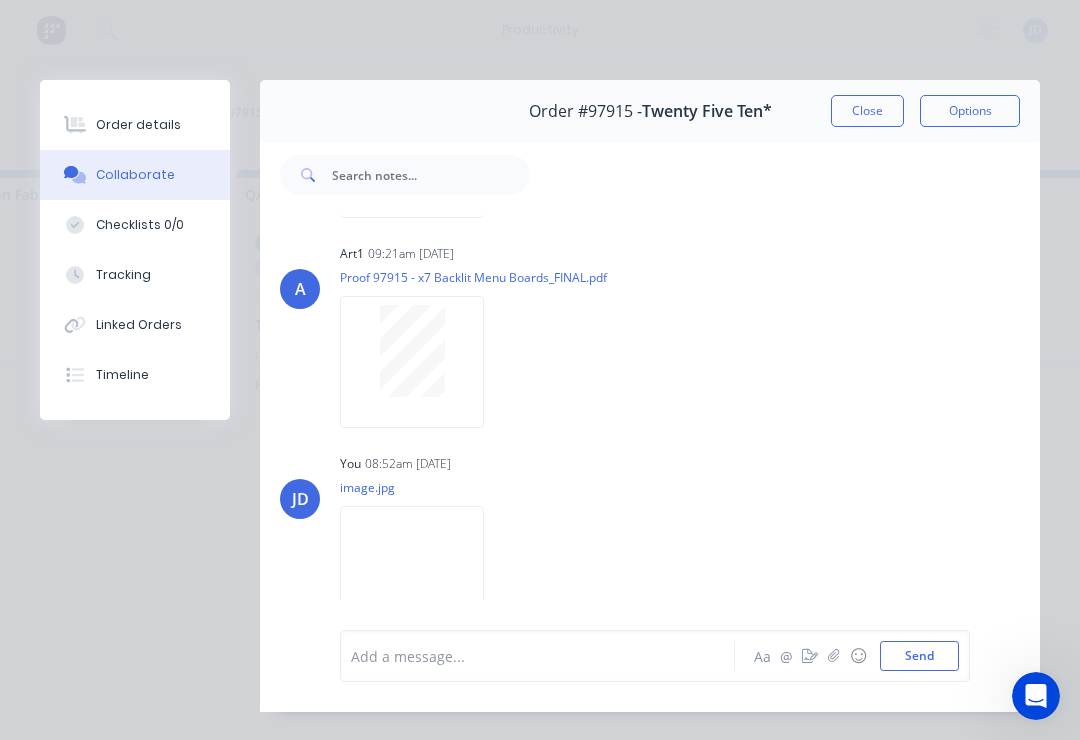click at bounding box center [412, 571] 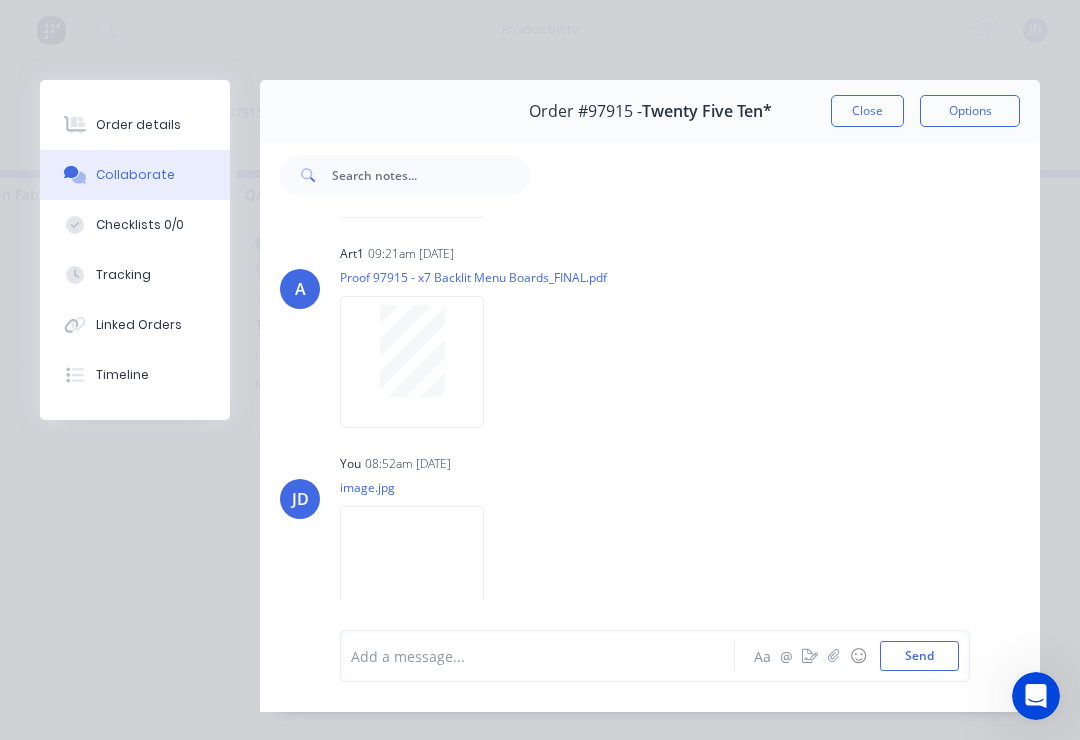 scroll, scrollTop: 364, scrollLeft: 0, axis: vertical 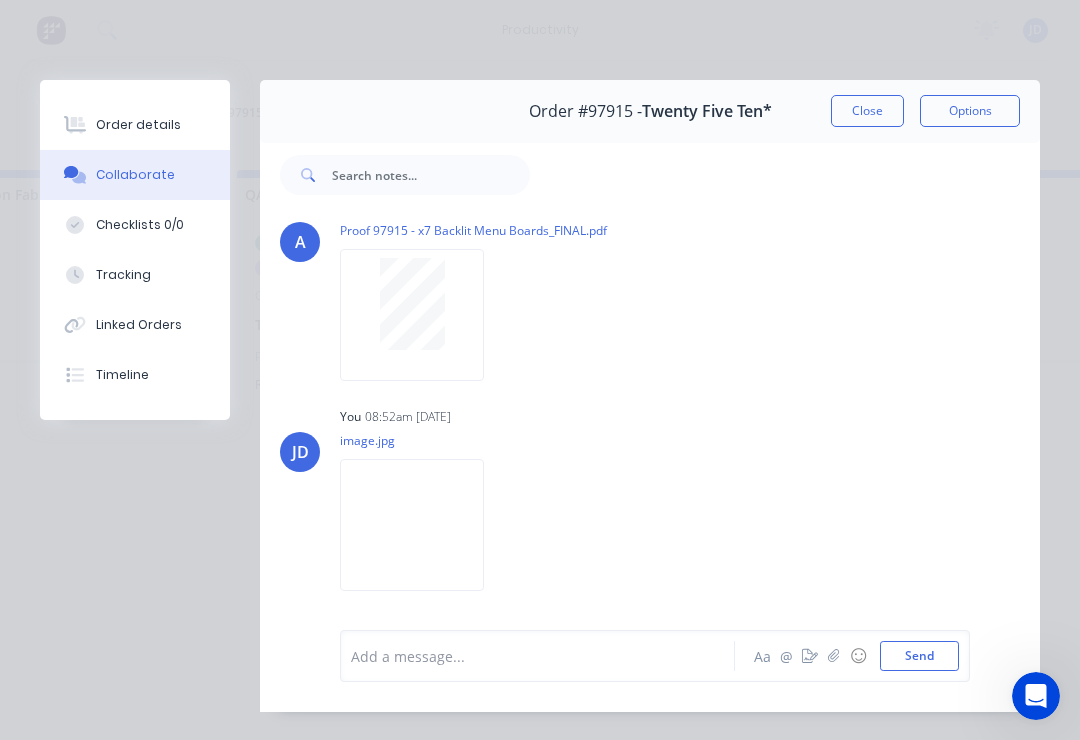 click 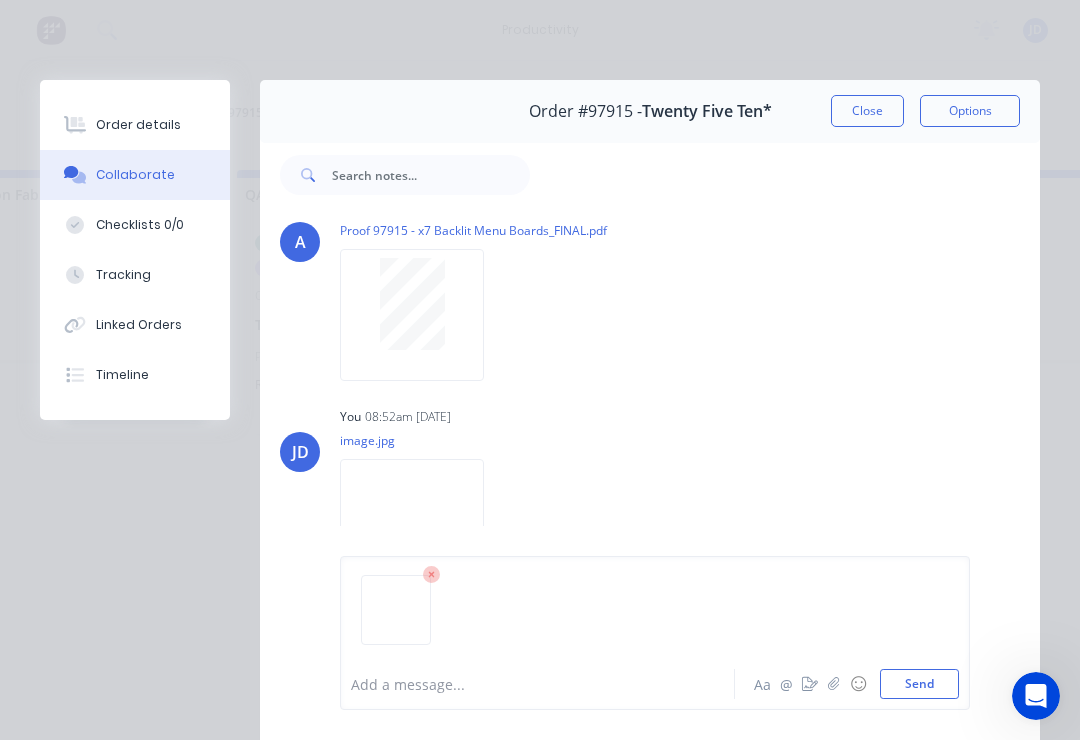 click on "Send" at bounding box center [919, 684] 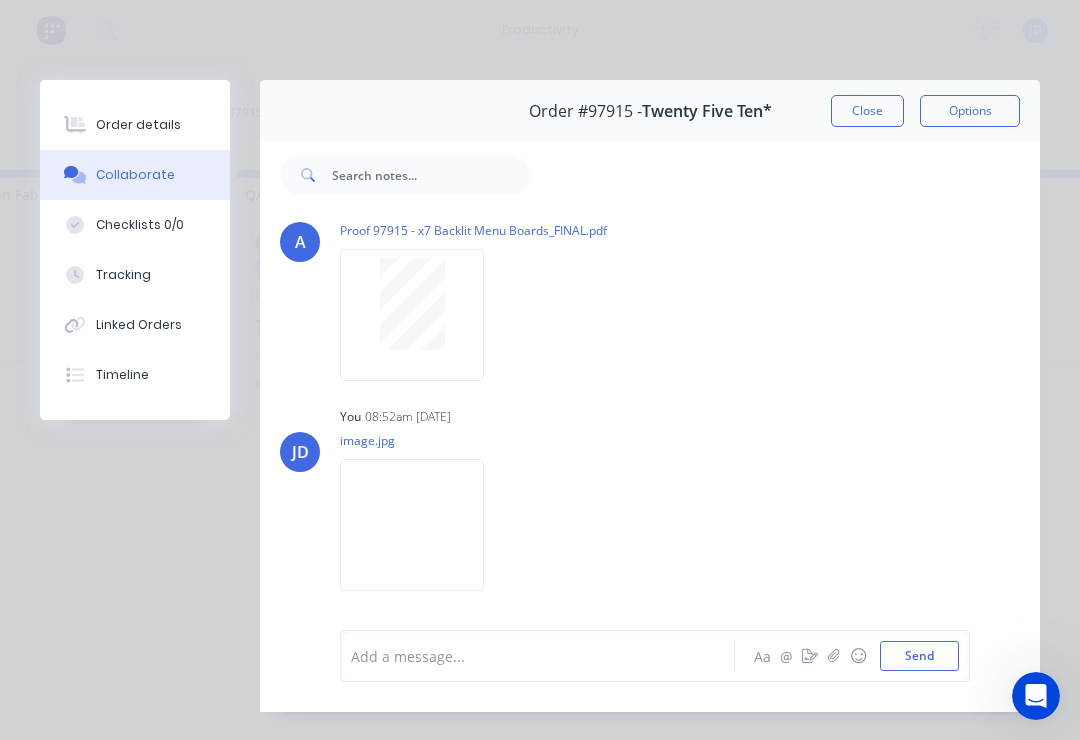 scroll, scrollTop: 534, scrollLeft: 0, axis: vertical 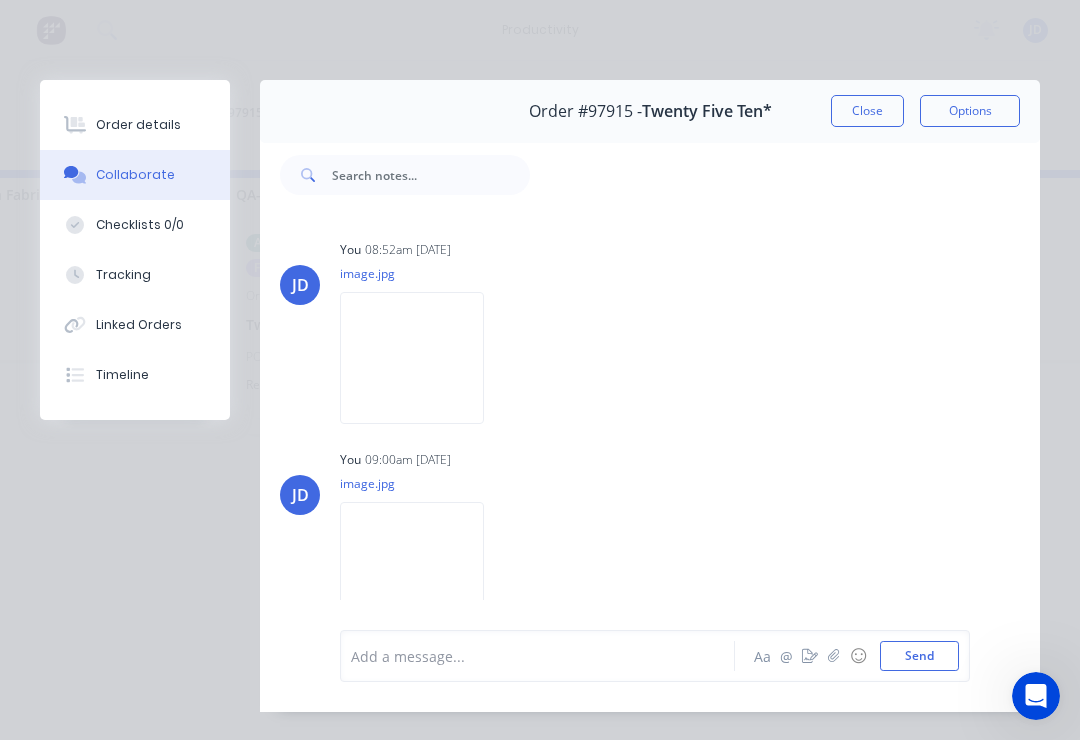 click on "Close" at bounding box center (867, 111) 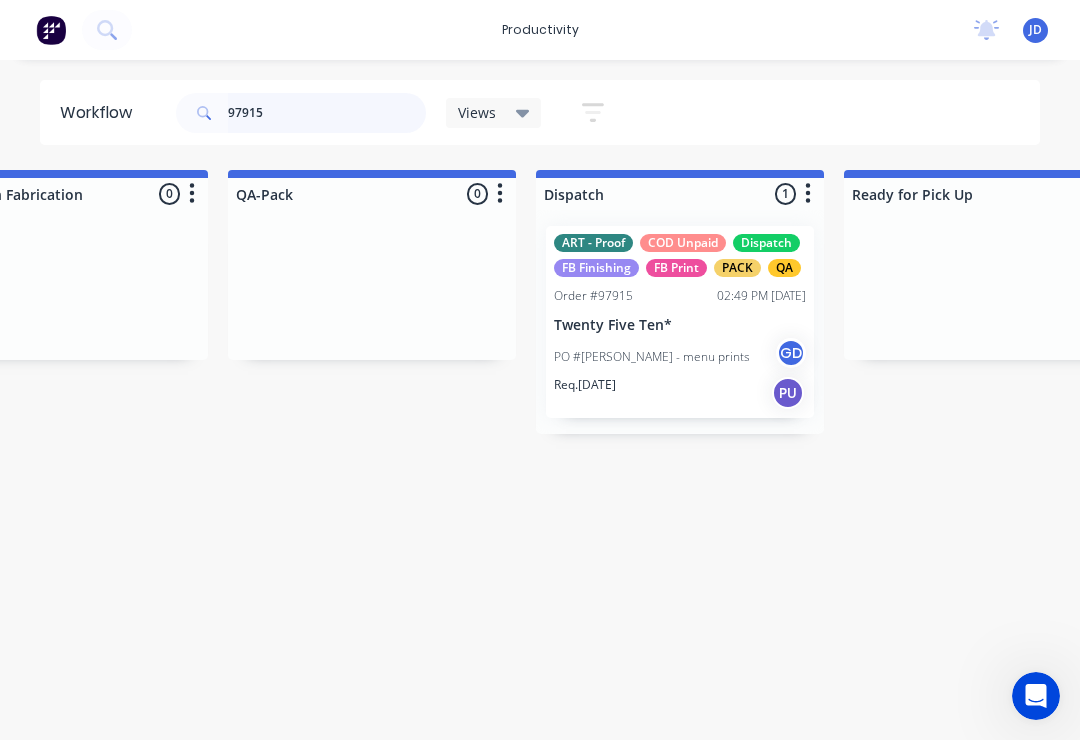 click on "97915" at bounding box center [327, 113] 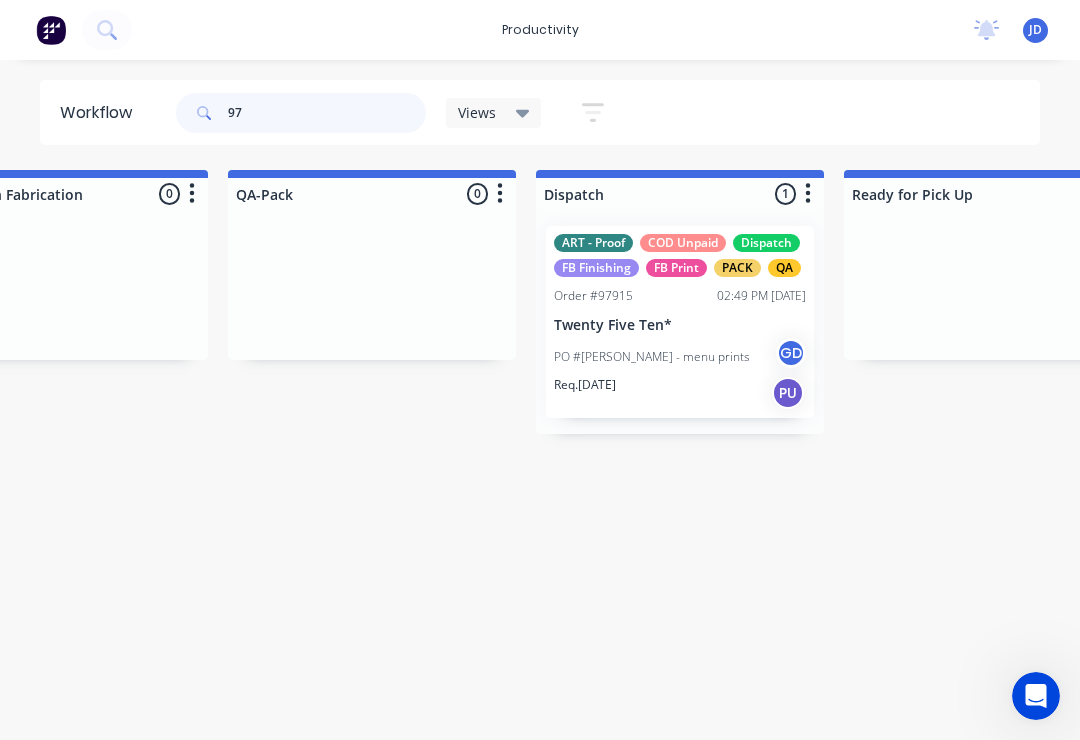 scroll, scrollTop: 0, scrollLeft: 0, axis: both 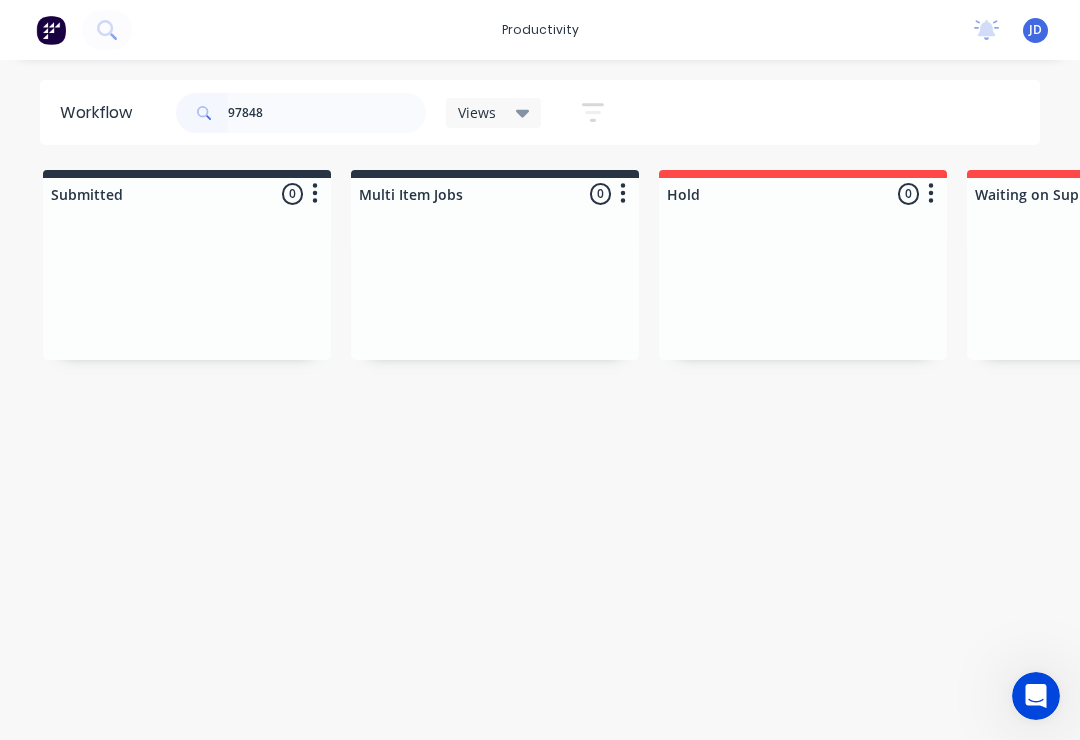 click on "Submitted 0 Sort By Created date Required date Order number Customer name Most recent Multi Item Jobs 0 Sort By Created date Required date Order number Customer name Most recent Hold 0 Sort By Created date Required date Order number Customer name Most recent Waiting on Supplier 0 Sort By Created date Required date Order number Customer name Most recent Waiting Artwork 0 Sort By Created date Required date Order number Customer name Most recent Art 0 Sort By Created date Required date Order number Customer name Most recent Waiting Approval 0 Sort By Created date Required date Order number Customer name Most recent Approved 0 Sort By Created date Required date Order number Customer name Most recent Print- R2R 0 Sort By Created date Required date Order number Customer name Most recent Print - Fabric 0 Sort By Created date Required date Order number Customer name Most recent Print - Flat Bed 0 Sort By Created date Required date Order number Customer name Most recent Print - Mutoh 0 Sort By Created date Most recent" at bounding box center [3827, 327] 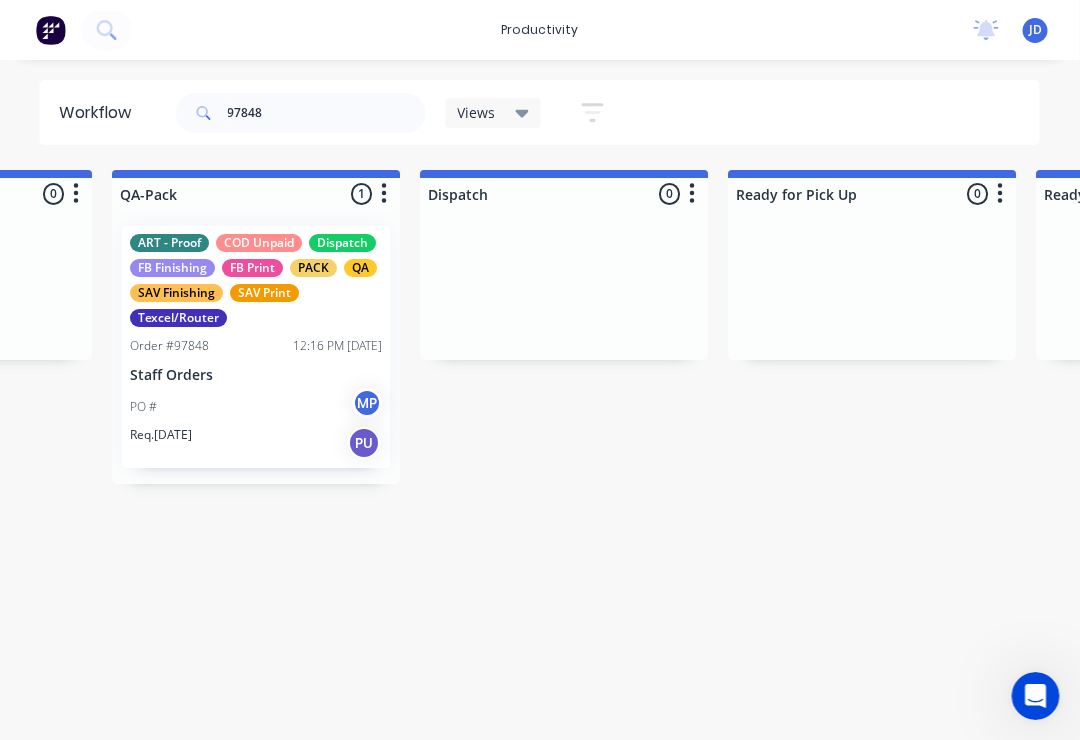 click on "PO # MP" at bounding box center (257, 407) 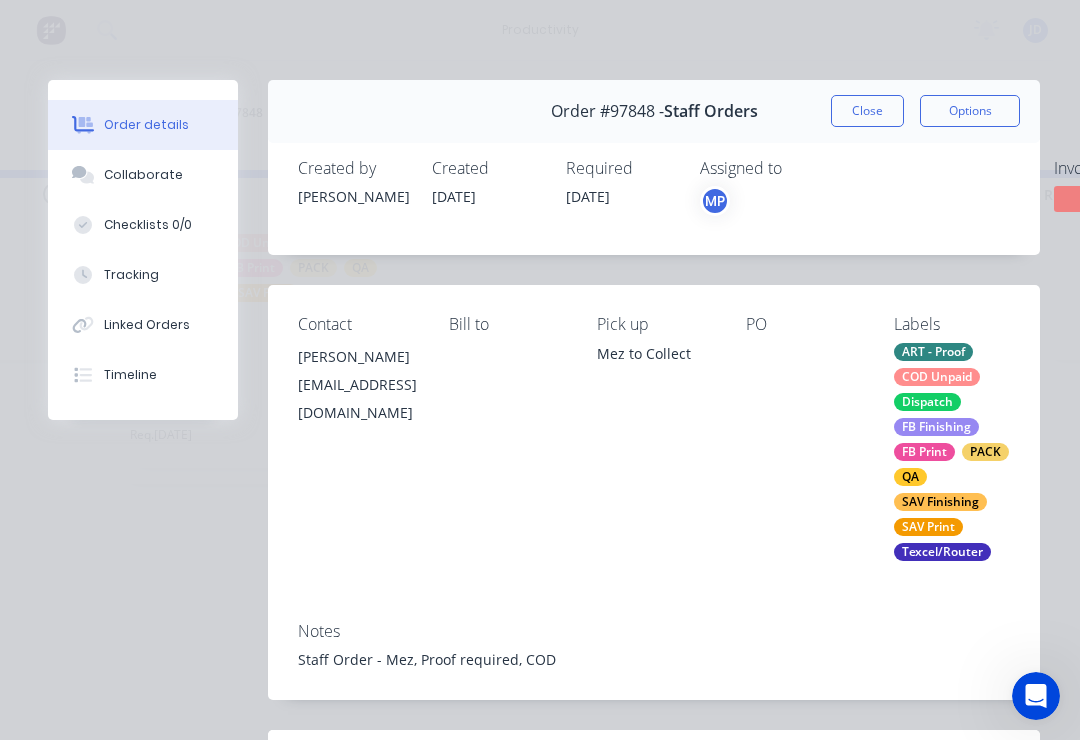 click on "Collaborate" at bounding box center (143, 175) 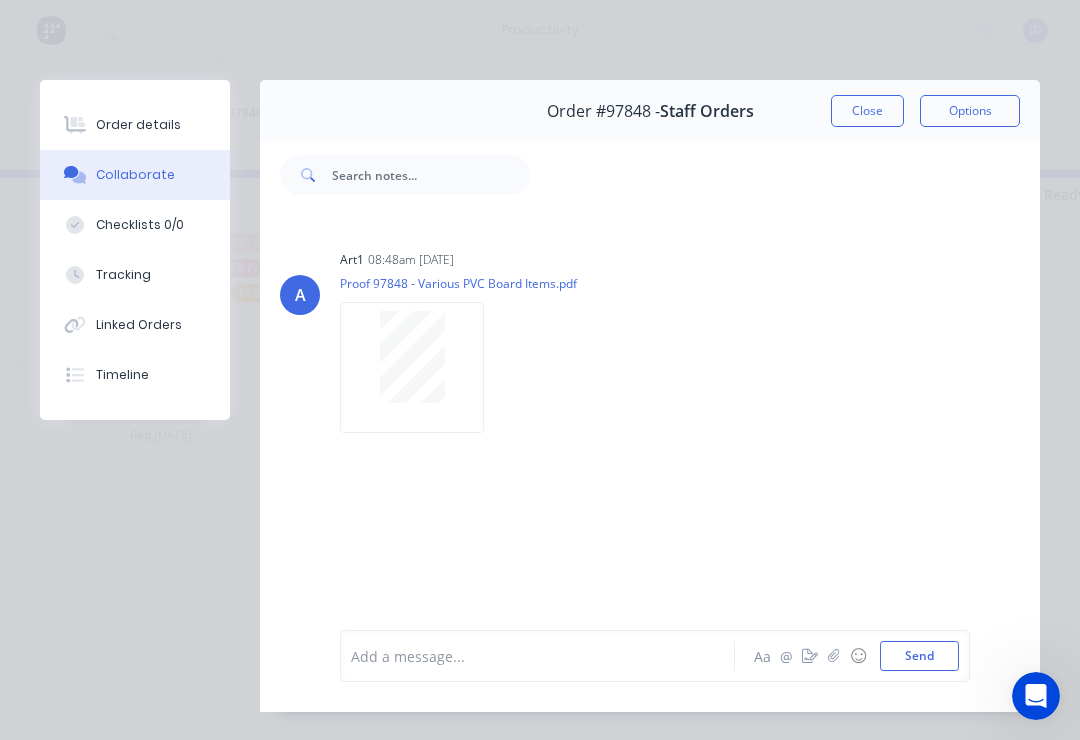 click 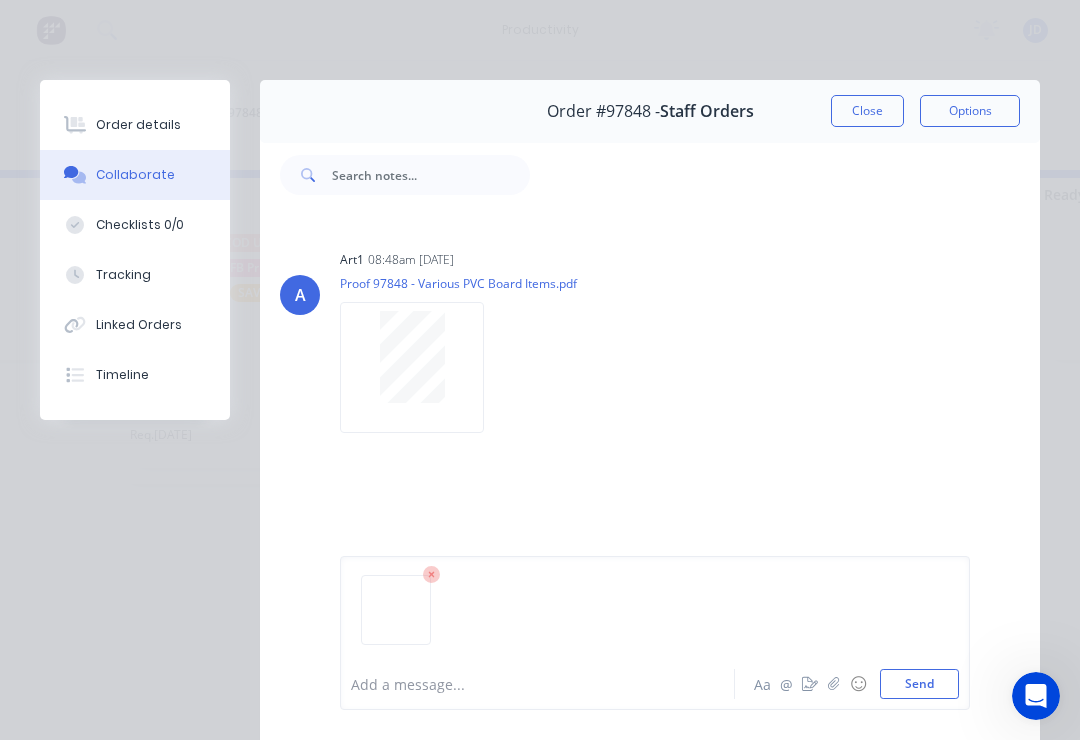 click on "Send" at bounding box center [919, 684] 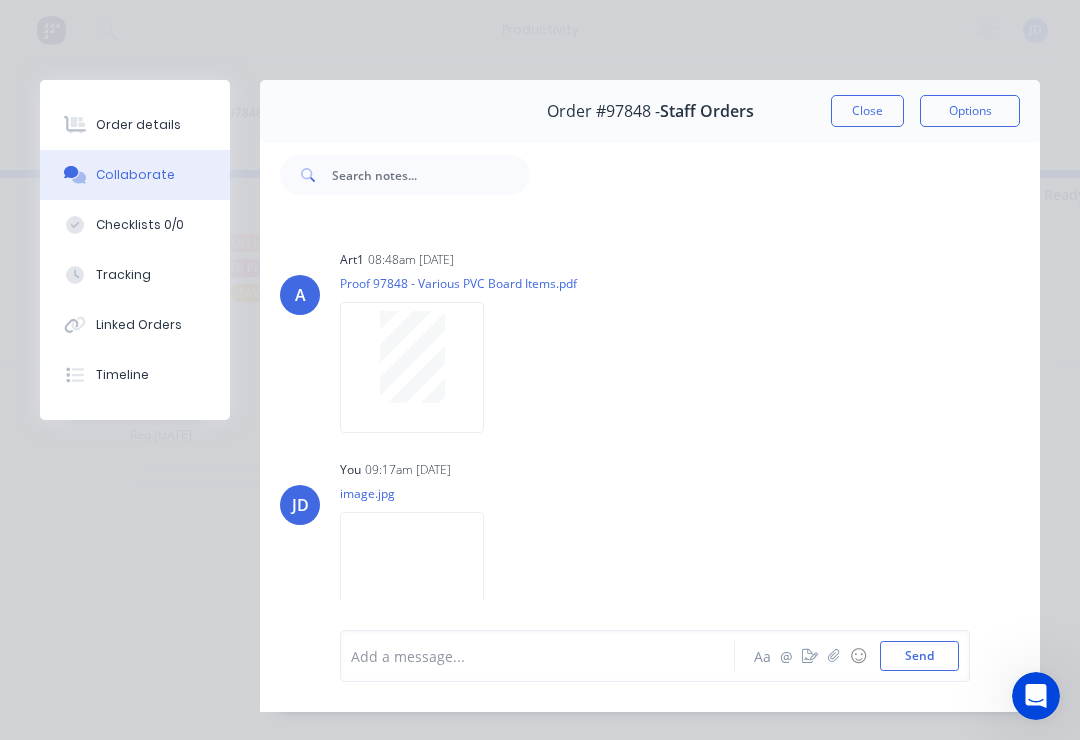 click on "Close" at bounding box center (867, 111) 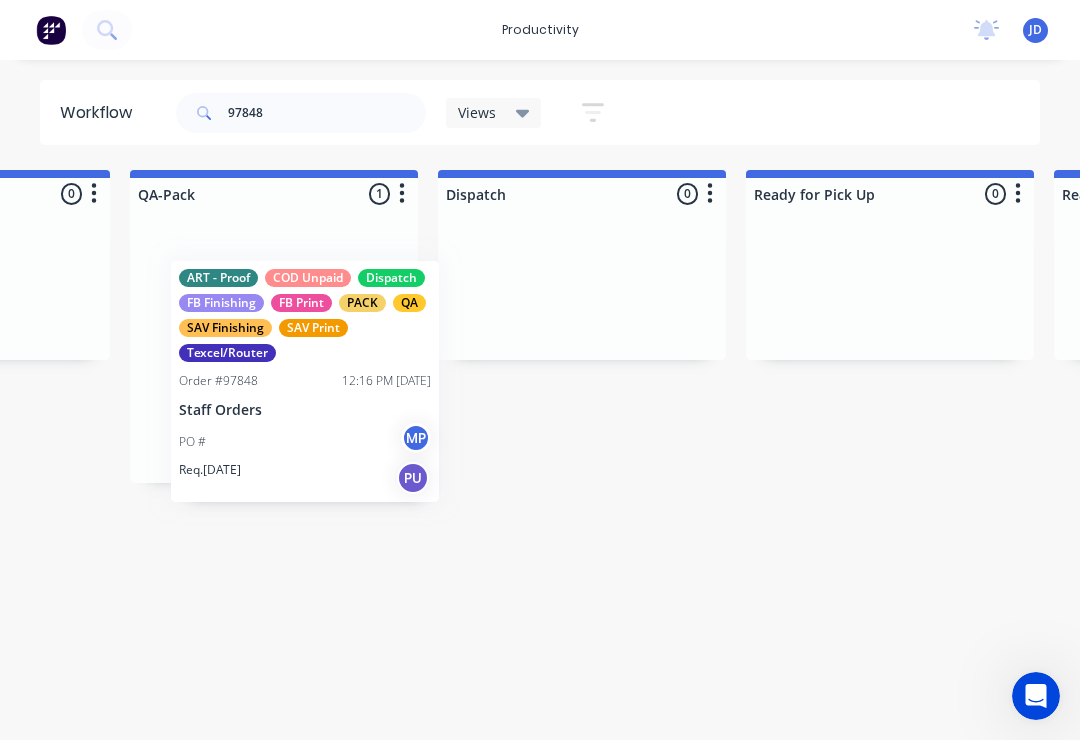 scroll, scrollTop: 0, scrollLeft: 5146, axis: horizontal 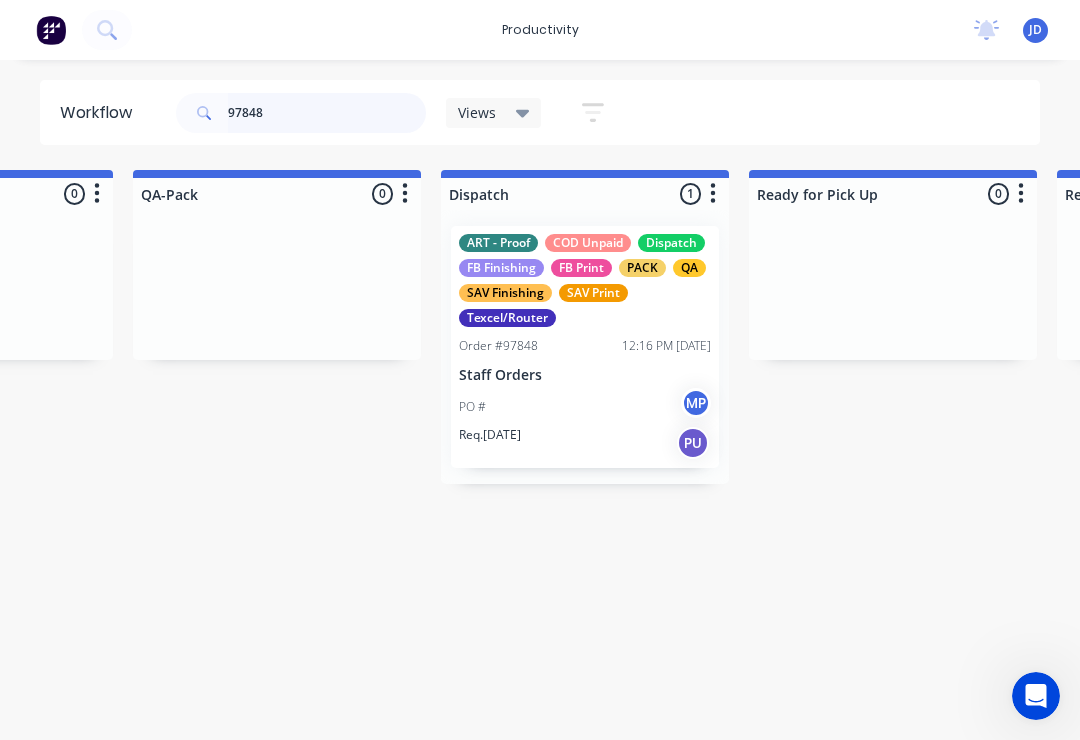 click on "97848" at bounding box center [327, 113] 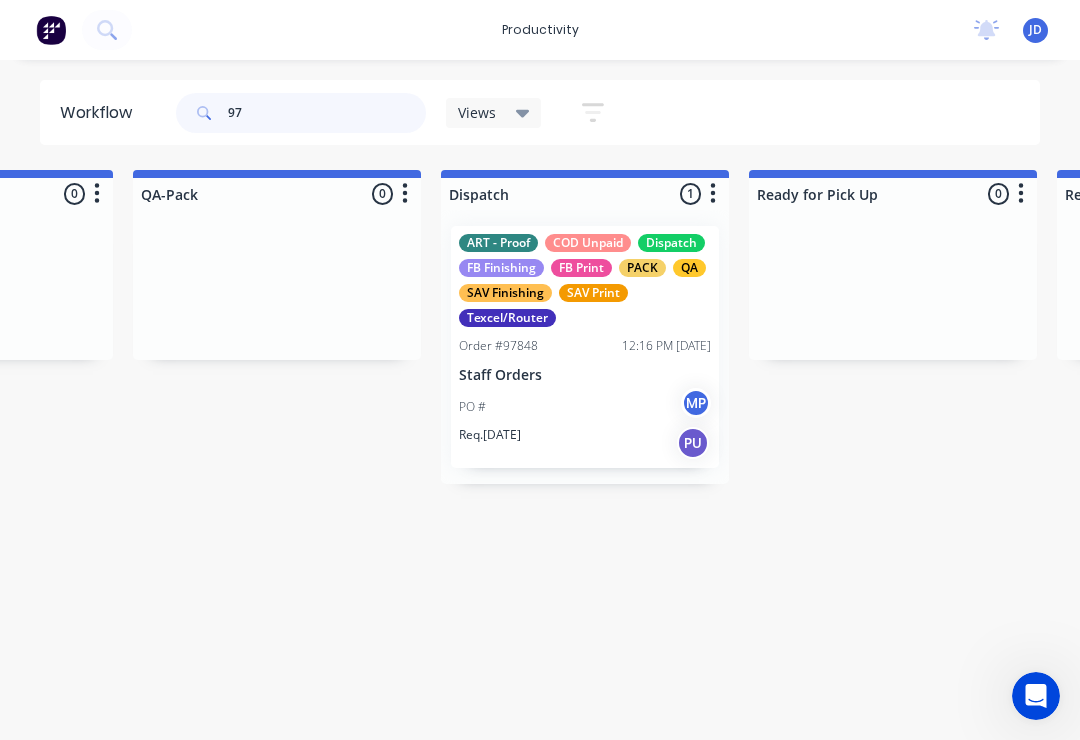 type on "9" 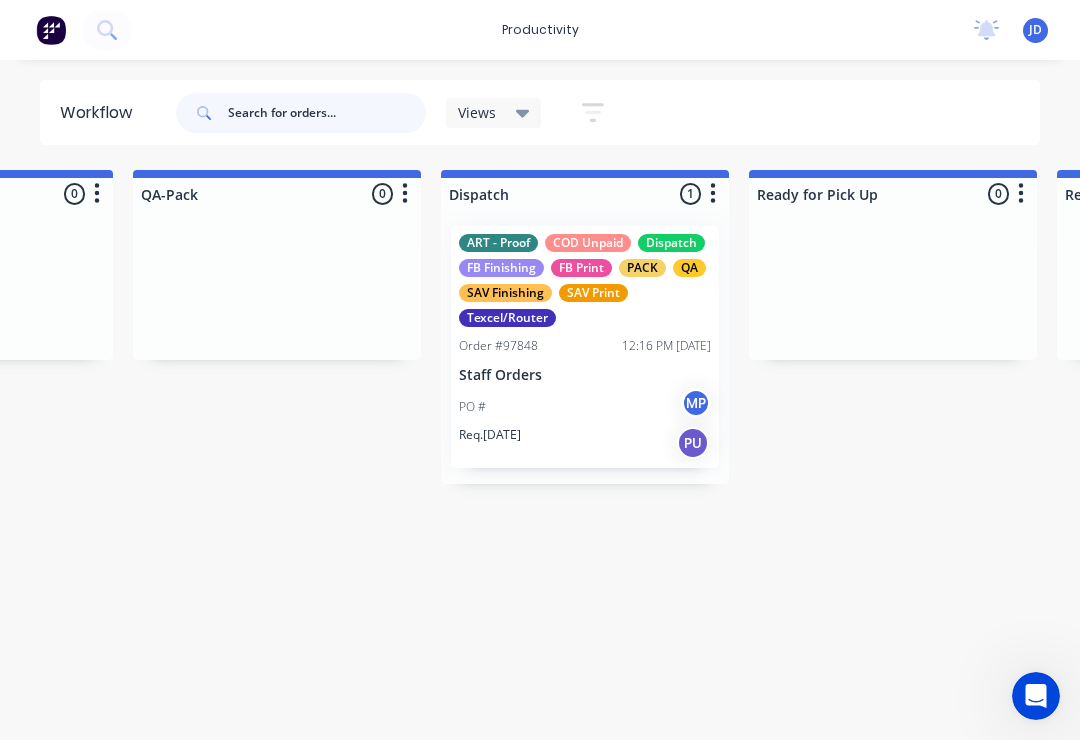 scroll, scrollTop: 0, scrollLeft: 0, axis: both 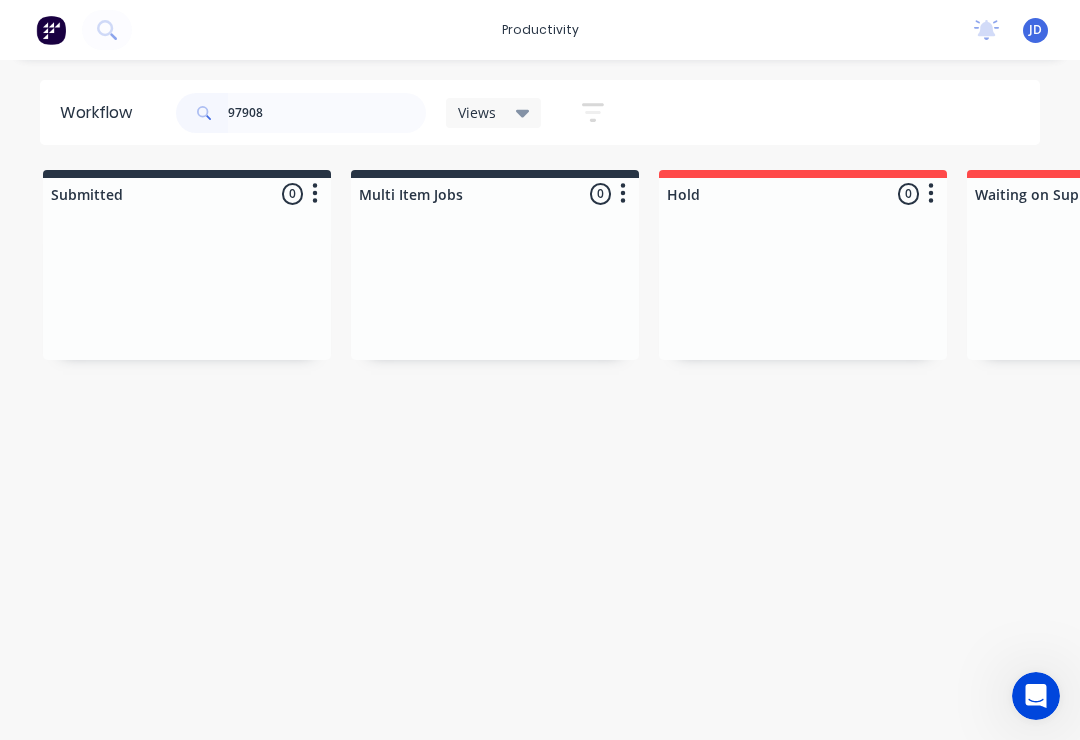 click at bounding box center [495, 285] 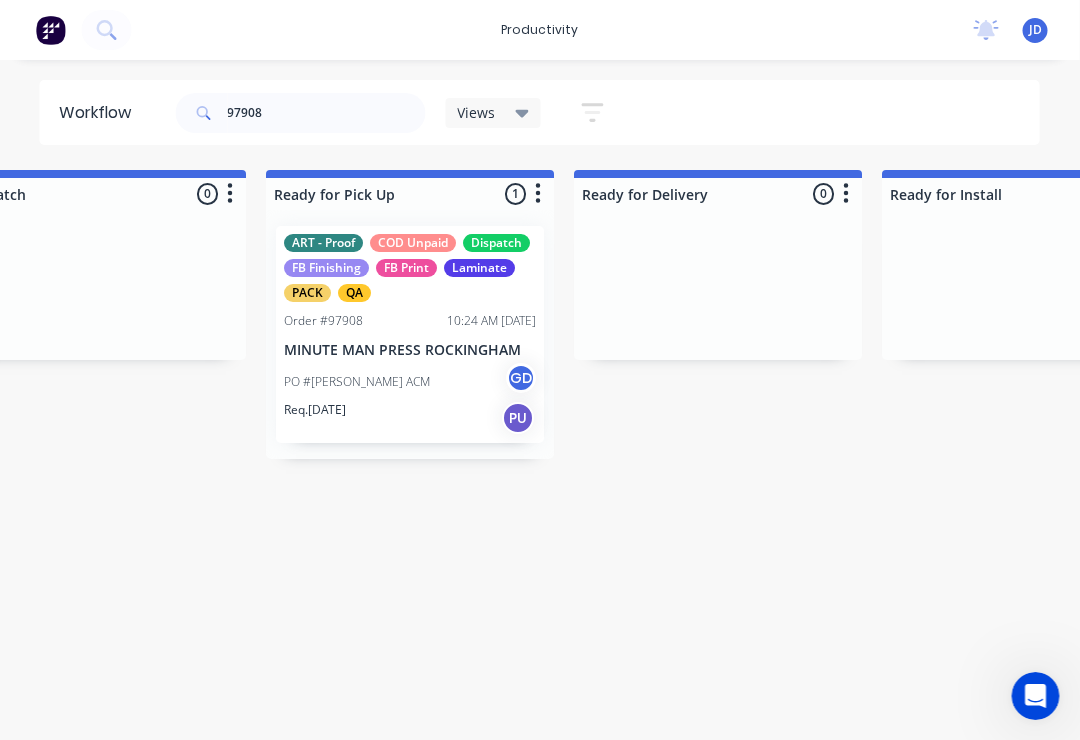 scroll, scrollTop: 0, scrollLeft: 5629, axis: horizontal 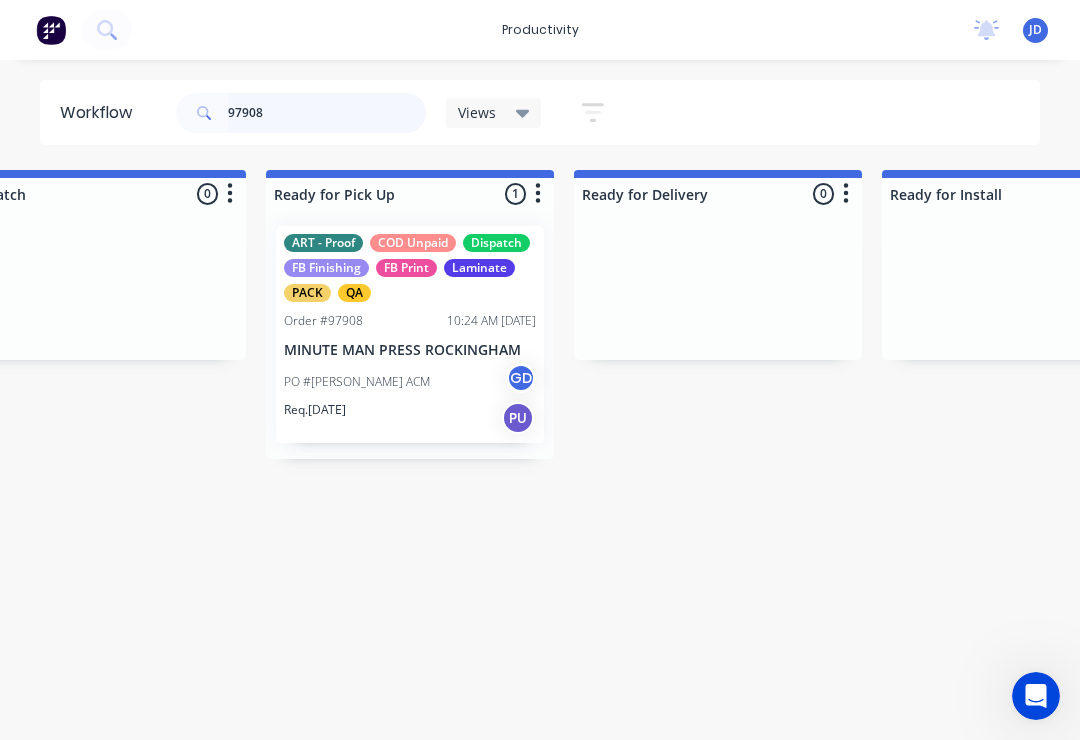 click on "97908" at bounding box center (327, 113) 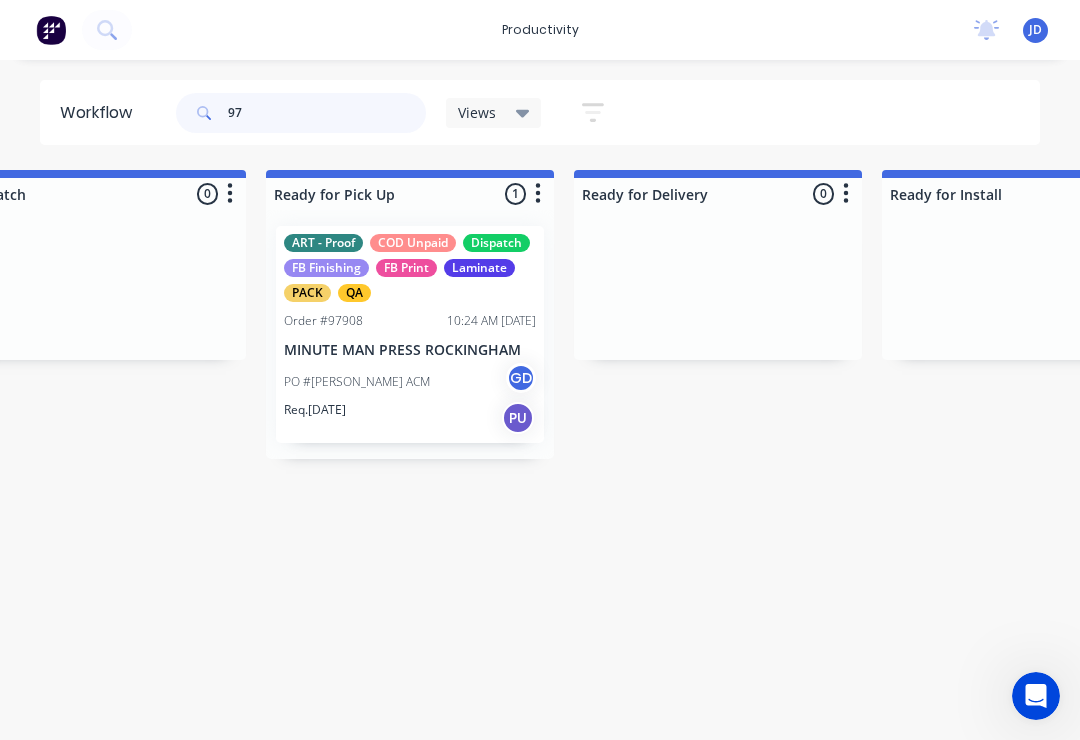 scroll, scrollTop: 0, scrollLeft: 0, axis: both 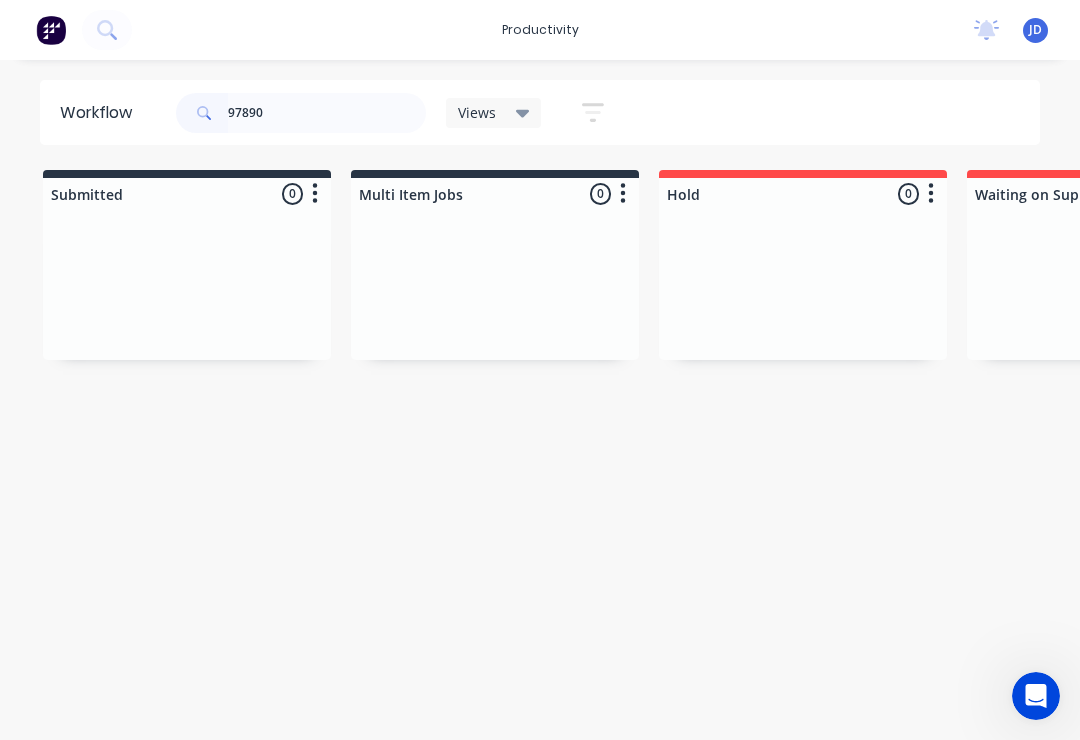 click on "Submitted 0 Sort By Created date Required date Order number Customer name Most recent Multi Item Jobs 0 Sort By Created date Required date Order number Customer name Most recent Hold 0 Sort By Created date Required date Order number Customer name Most recent Waiting on Supplier 0 Sort By Created date Required date Order number Customer name Most recent Waiting Artwork 0 Sort By Created date Required date Order number Customer name Most recent Art 0 Sort By Created date Required date Order number Customer name Most recent Waiting Approval 0 Sort By Created date Required date Order number Customer name Most recent Approved 0 Sort By Created date Required date Order number Customer name Most recent Print- R2R 0 Sort By Created date Required date Order number Customer name Most recent Print - Fabric 0 Sort By Created date Required date Order number Customer name Most recent Print - Flat Bed 0 Sort By Created date Required date Order number Customer name Most recent Print - Mutoh 0 Sort By Created date Most recent" at bounding box center [3827, 327] 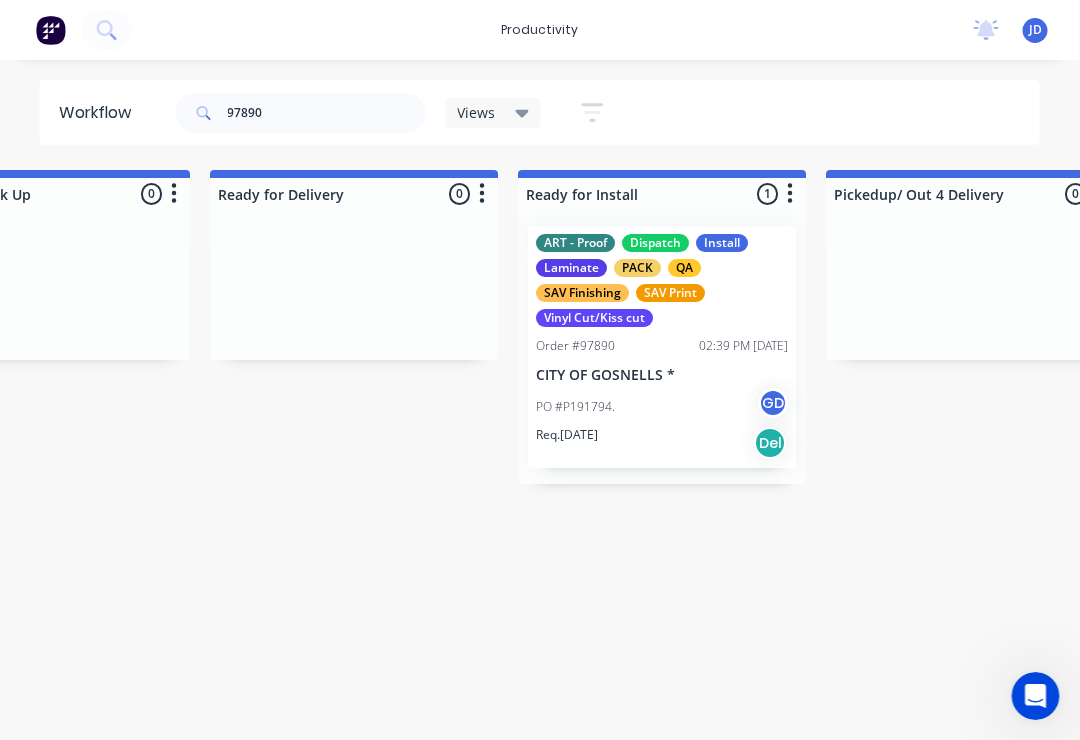 scroll, scrollTop: 0, scrollLeft: 6002, axis: horizontal 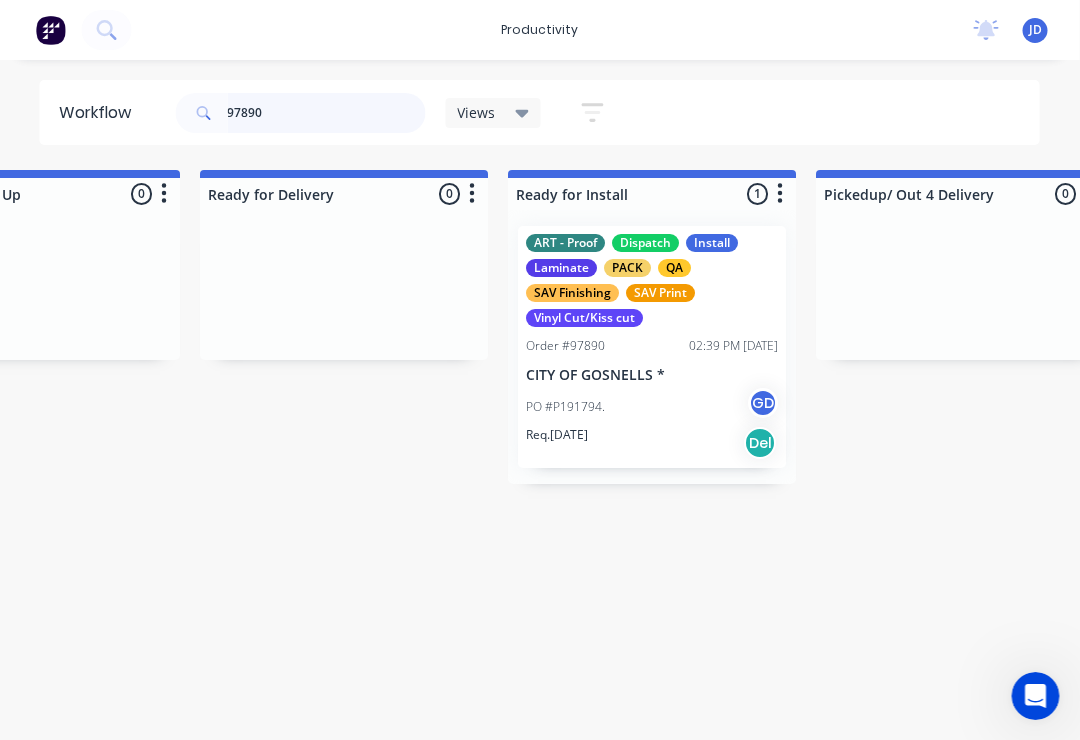 click on "97890" at bounding box center (327, 113) 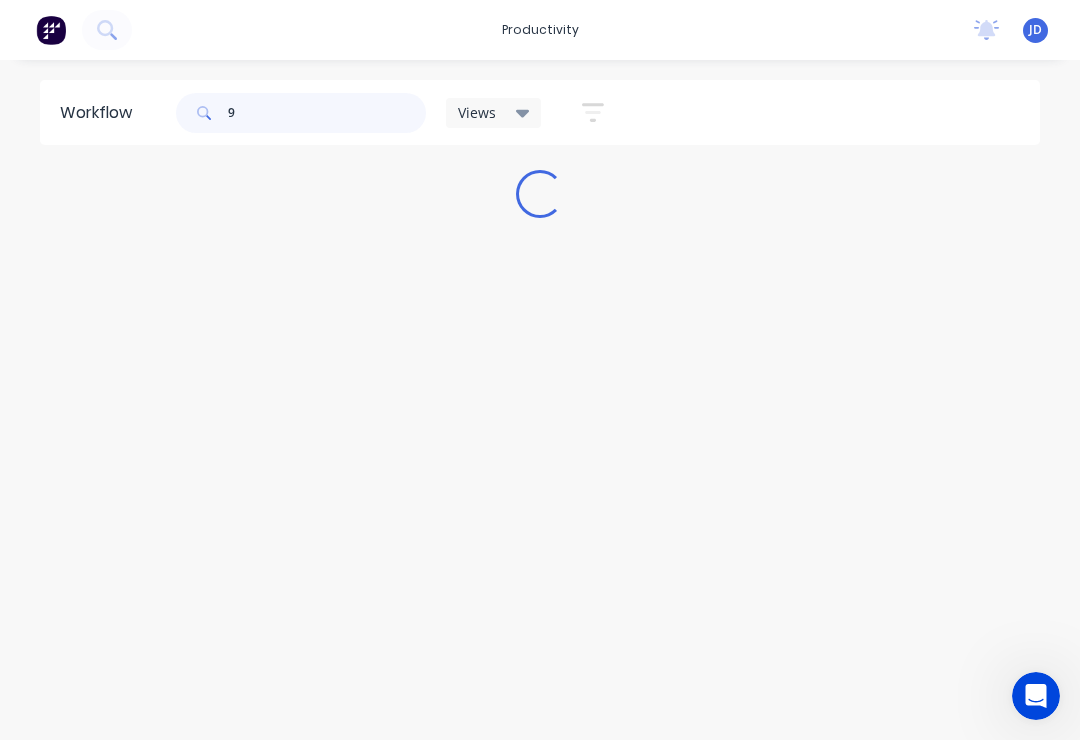 scroll, scrollTop: 0, scrollLeft: 0, axis: both 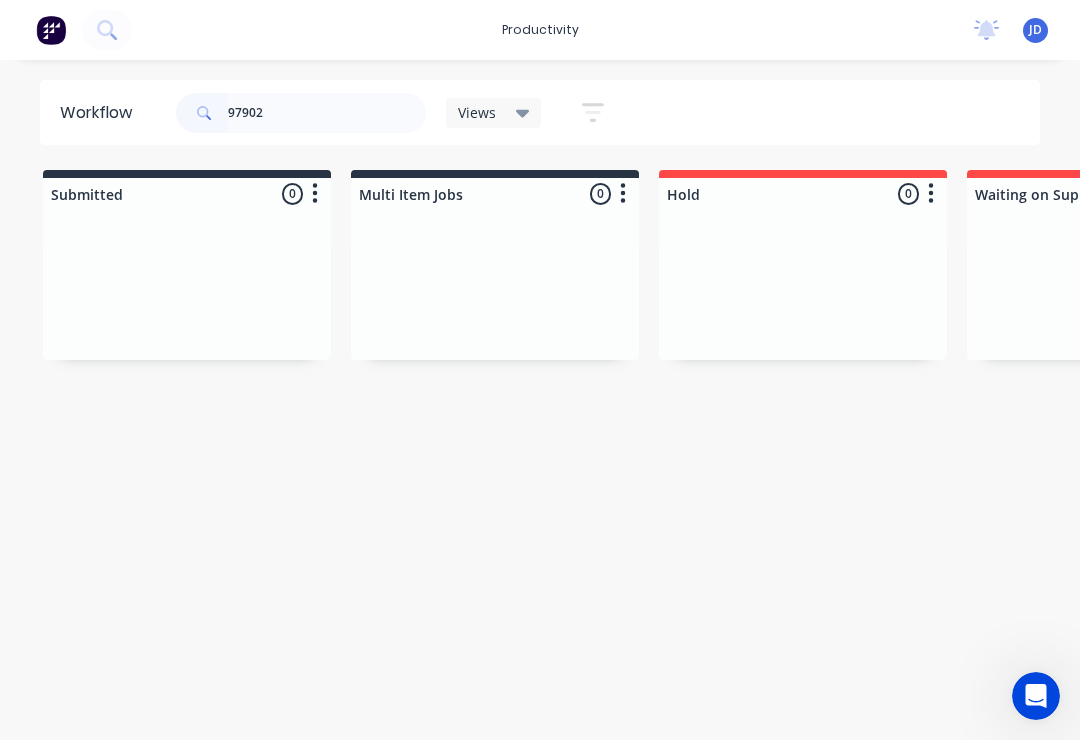 click on "Submitted 0 Sort By Created date Required date Order number Customer name Most recent Multi Item Jobs 0 Sort By Created date Required date Order number Customer name Most recent Hold 0 Sort By Created date Required date Order number Customer name Most recent Waiting on Supplier 0 Sort By Created date Required date Order number Customer name Most recent Waiting Artwork 0 Sort By Created date Required date Order number Customer name Most recent Art 0 Sort By Created date Required date Order number Customer name Most recent Waiting Approval 0 Sort By Created date Required date Order number Customer name Most recent Approved 0 Sort By Created date Required date Order number Customer name Most recent Print- R2R 0 Sort By Created date Required date Order number Customer name Most recent Print - Fabric 1 Sort By Created date Required date Order number Customer name Most recent ART - Proof ART Process COD Paid Dispatch Fabric Finishing FABRIC PRINT PACK QA Order #97902 03:07 PM 08/07/25 360 Sport & Entertainment pW 0" at bounding box center [3827, 314] 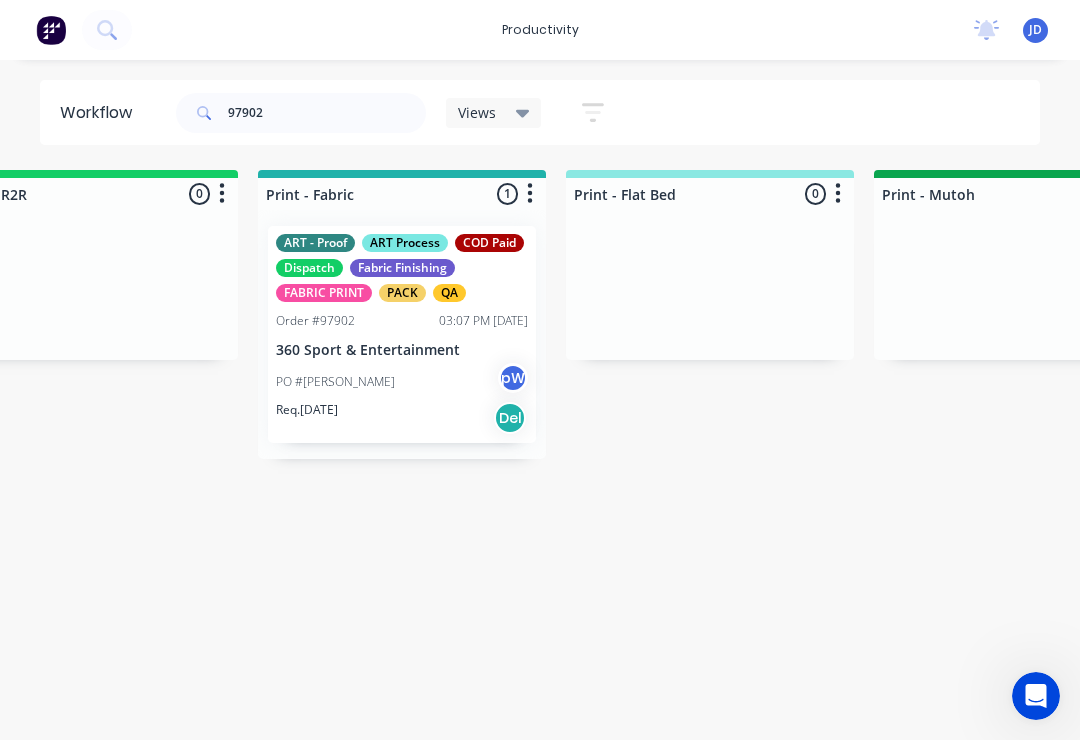 scroll, scrollTop: 0, scrollLeft: 2556, axis: horizontal 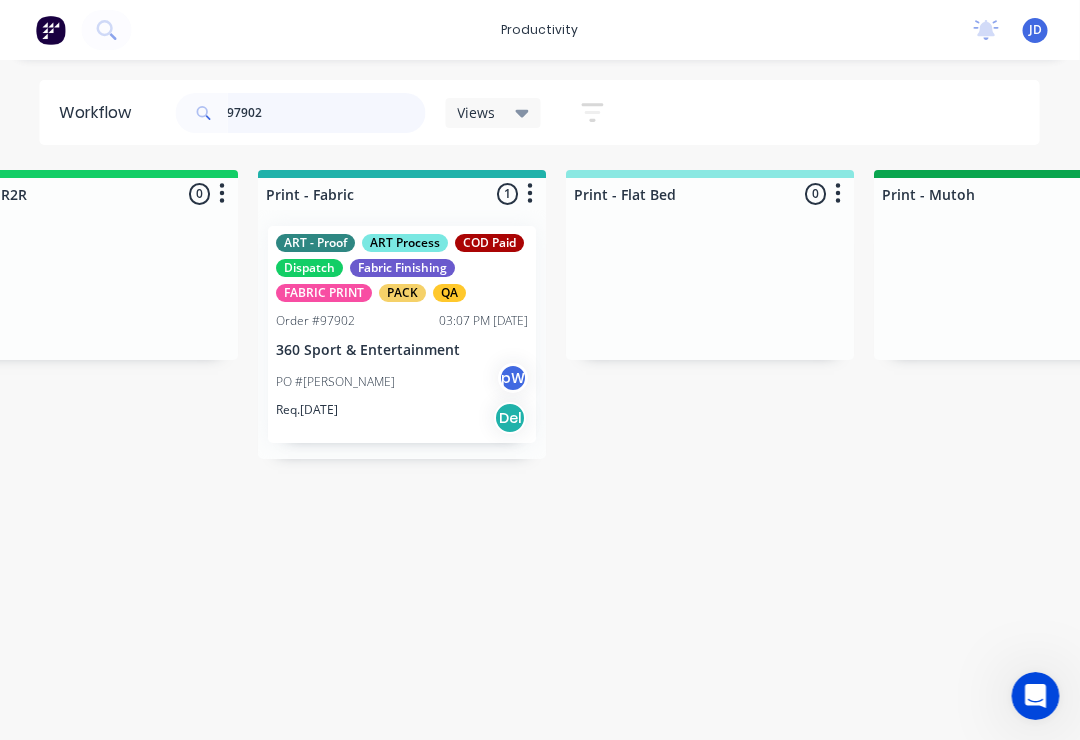 click on "97902" at bounding box center [327, 113] 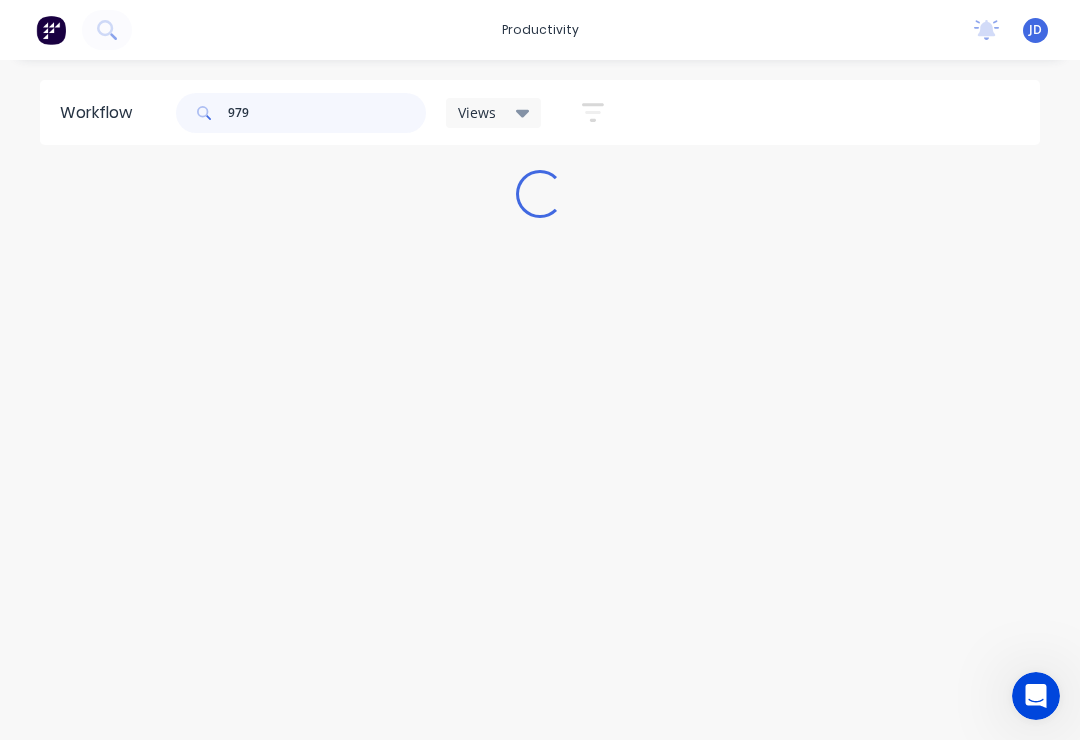 scroll, scrollTop: 0, scrollLeft: 0, axis: both 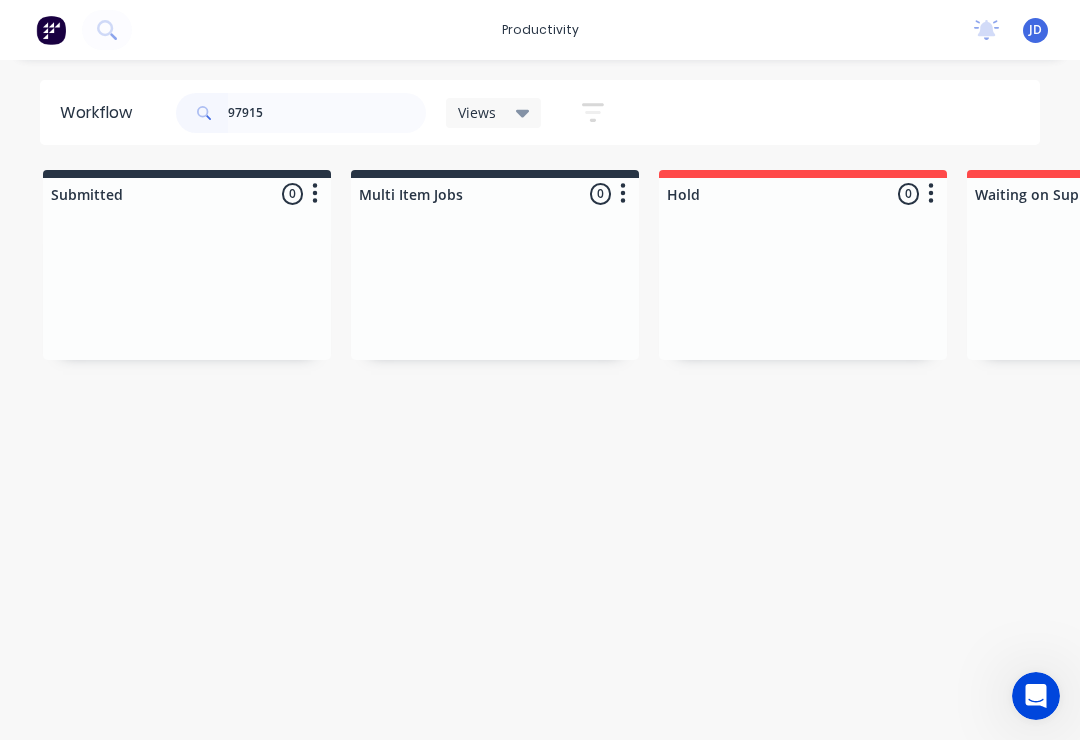 click on "Submitted 0 Sort By Created date Required date Order number Customer name Most recent Multi Item Jobs 0 Sort By Created date Required date Order number Customer name Most recent Hold 0 Sort By Created date Required date Order number Customer name Most recent Waiting on Supplier 0 Sort By Created date Required date Order number Customer name Most recent Waiting Artwork 0 Sort By Created date Required date Order number Customer name Most recent Art 0 Sort By Created date Required date Order number Customer name Most recent Waiting Approval 0 Sort By Created date Required date Order number Customer name Most recent Approved 0 Sort By Created date Required date Order number Customer name Most recent Print- R2R 0 Sort By Created date Required date Order number Customer name Most recent Print - Fabric 0 Sort By Created date Required date Order number Customer name Most recent Print - Flat Bed 0 Sort By Created date Required date Order number Customer name Most recent Print - Mutoh 0 Sort By Created date Most recent" at bounding box center [3827, 302] 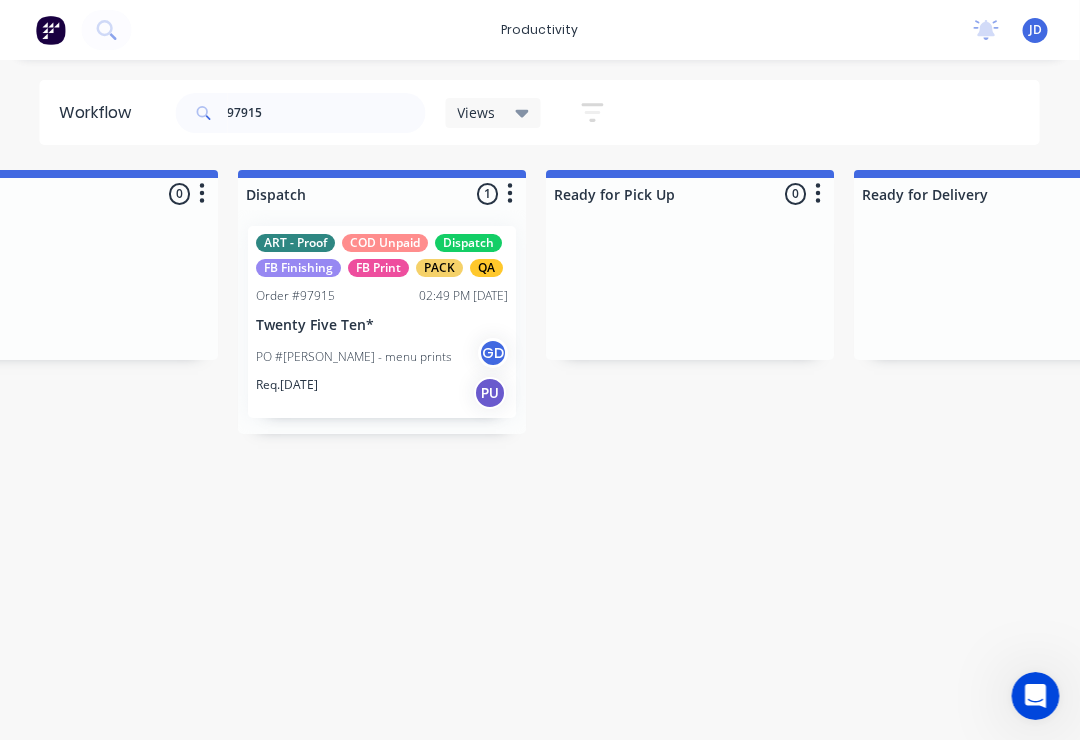 scroll, scrollTop: 0, scrollLeft: 5349, axis: horizontal 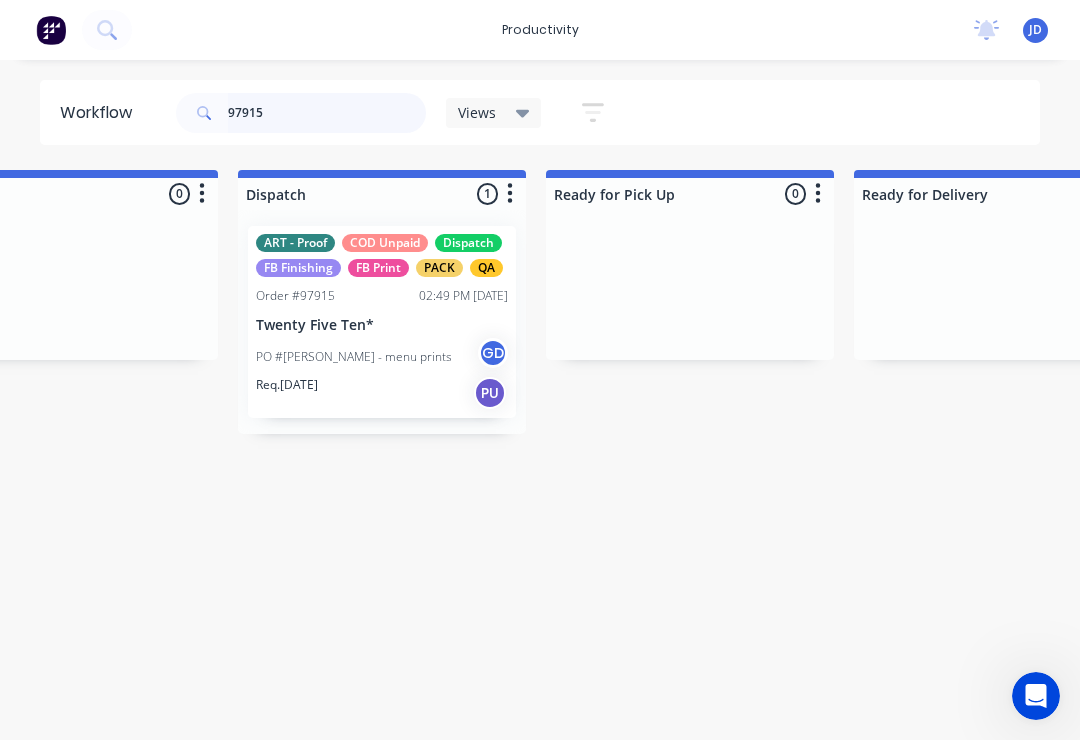 click on "97915" at bounding box center (327, 113) 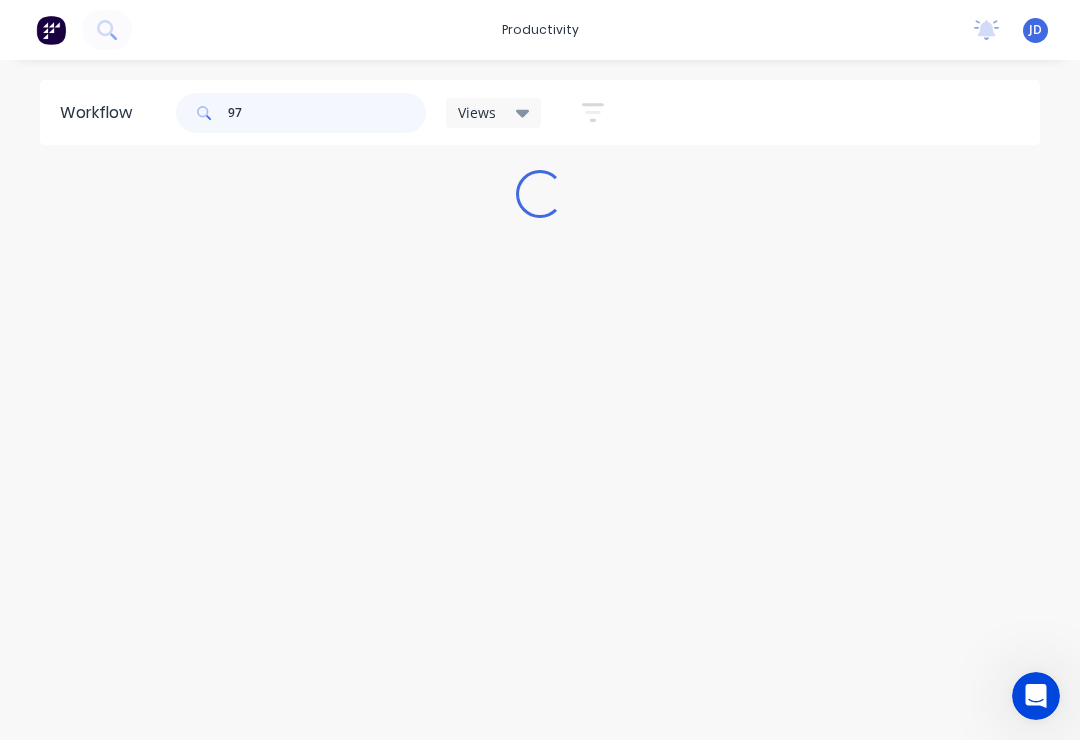 scroll, scrollTop: 0, scrollLeft: 0, axis: both 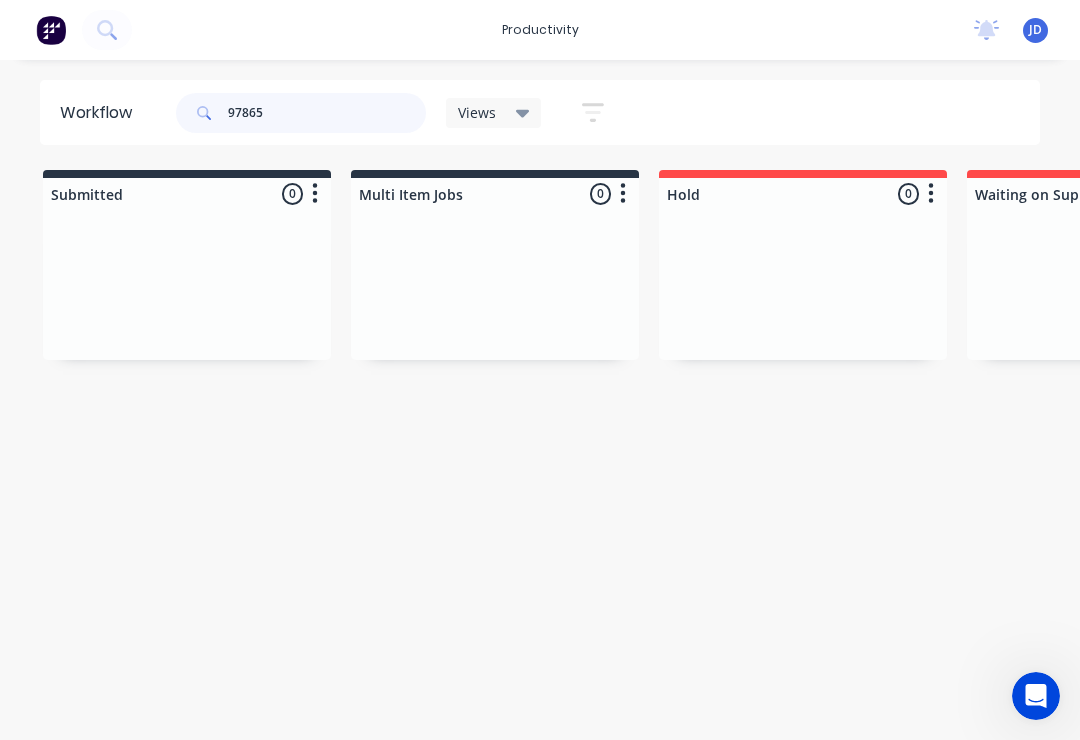 type on "97865" 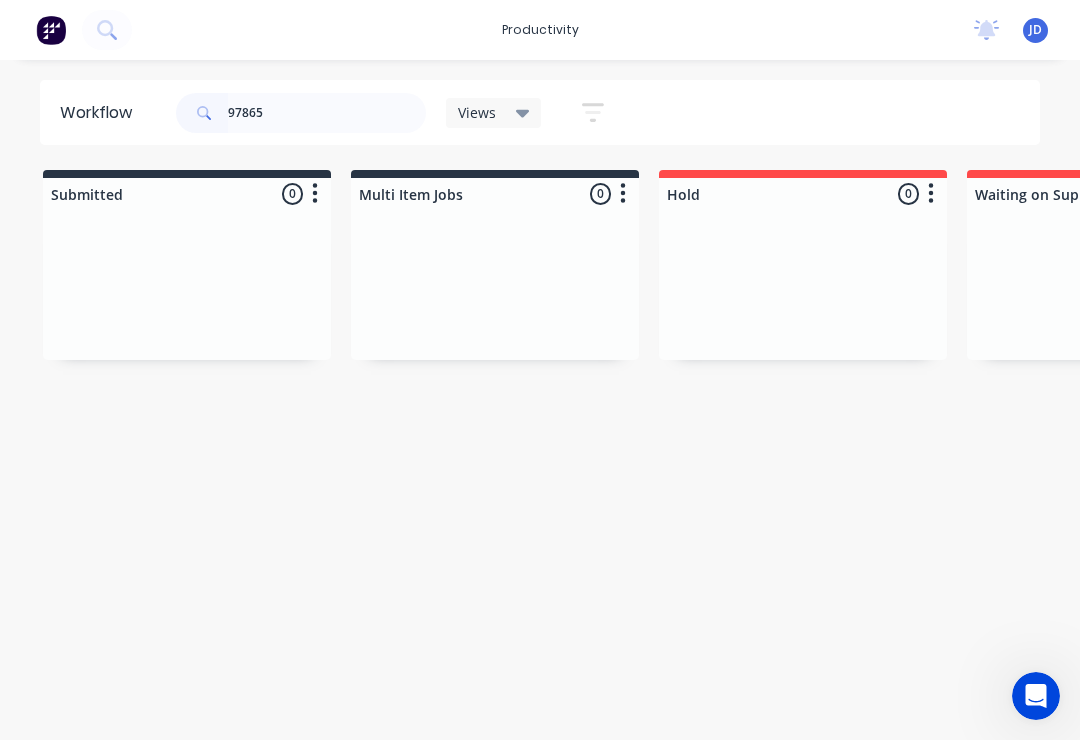 click on "Submitted 0 Sort By Created date Required date Order number Customer name Most recent Multi Item Jobs 0 Sort By Created date Required date Order number Customer name Most recent Hold 0 Sort By Created date Required date Order number Customer name Most recent Waiting on Supplier 0 Sort By Created date Required date Order number Customer name Most recent Waiting Artwork 0 Sort By Created date Required date Order number Customer name Most recent Art 0 Sort By Created date Required date Order number Customer name Most recent Waiting Approval 0 Sort By Created date Required date Order number Customer name Most recent Approved 0 Sort By Created date Required date Order number Customer name Most recent Print- R2R 0 Sort By Created date Required date Order number Customer name Most recent Print - Fabric 0 Sort By Created date Required date Order number Customer name Most recent Print - Flat Bed 0 Sort By Created date Required date Order number Customer name Most recent Print - Mutoh 0 Sort By Created date Most recent" at bounding box center [3827, 327] 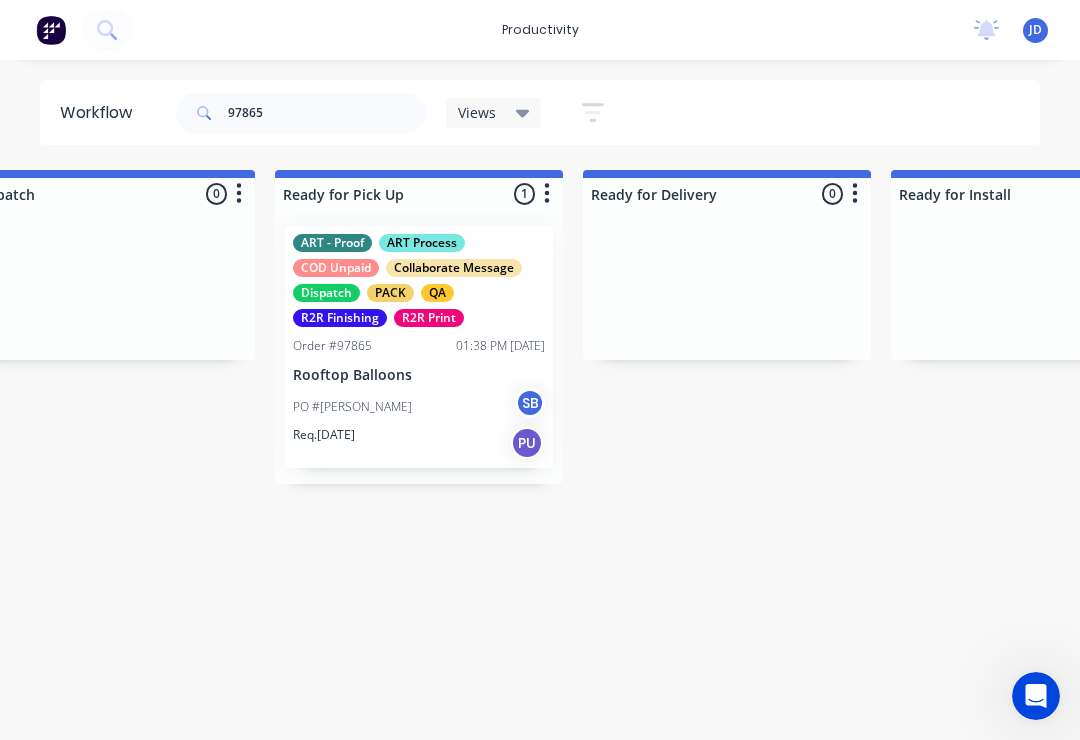 scroll, scrollTop: 0, scrollLeft: 5626, axis: horizontal 